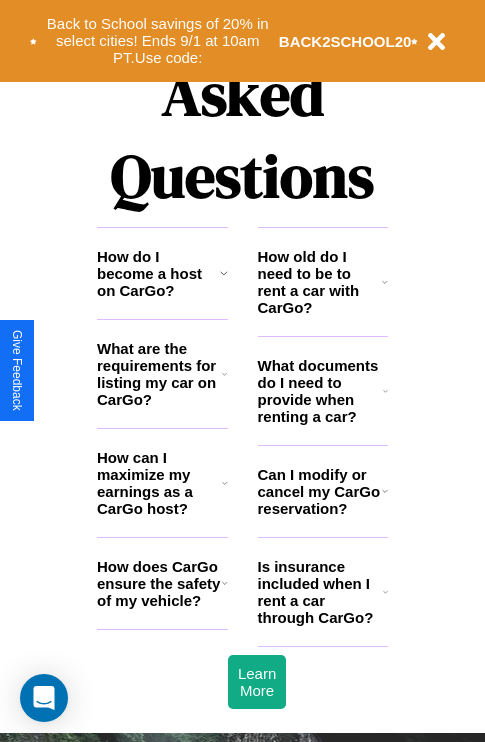 scroll, scrollTop: 2423, scrollLeft: 0, axis: vertical 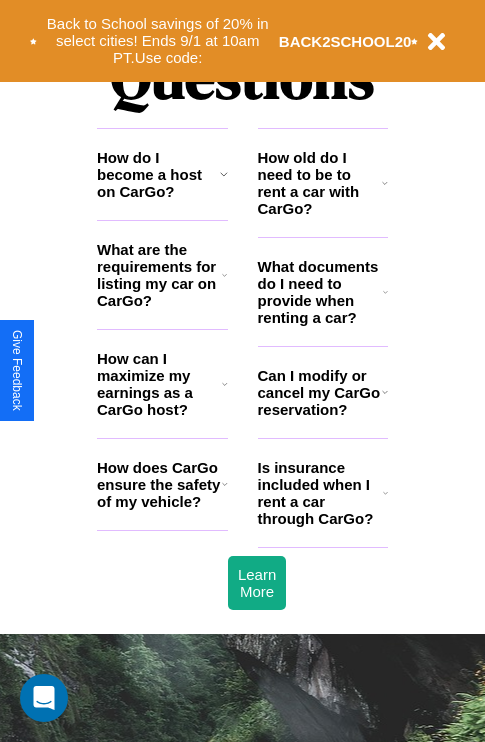 click 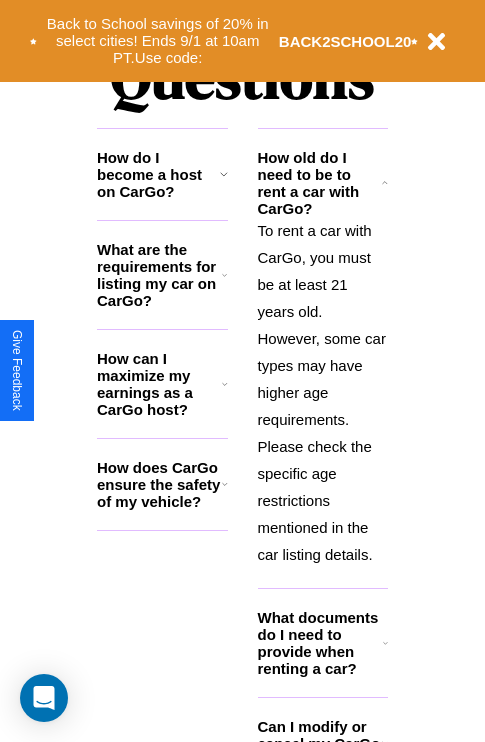 click 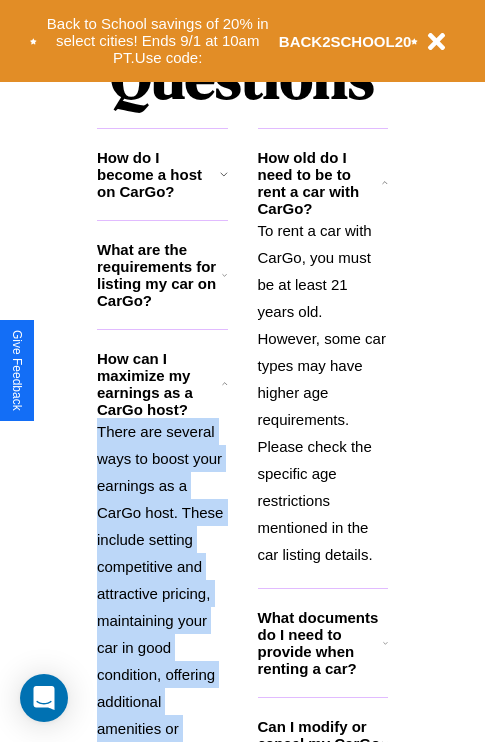 click on "There are several ways to boost your earnings as a CarGo host. These include setting competitive and attractive pricing, maintaining your car in good condition, offering additional amenities or services, and providing excellent customer service to earn positive reviews and repeat bookings." at bounding box center (162, 661) 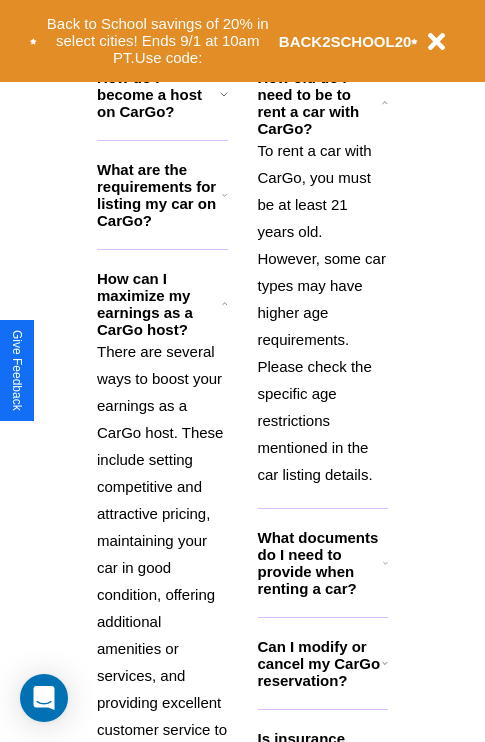 click on "Can I modify or cancel my CarGo reservation?" at bounding box center (320, 663) 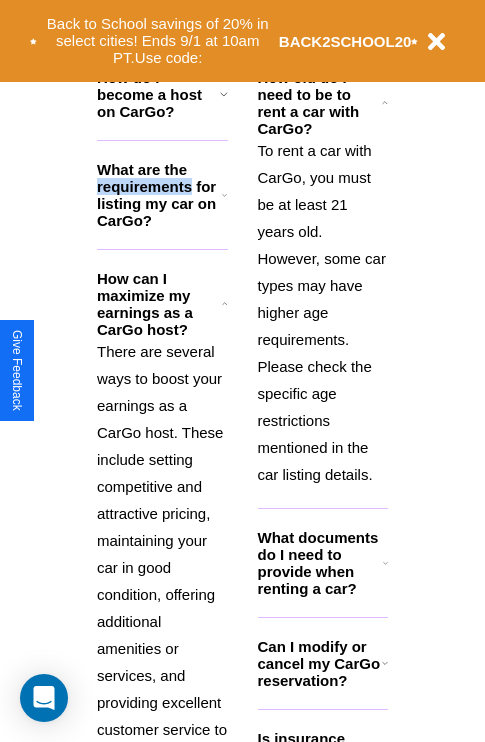 click on "What are the requirements for listing my car on CarGo?" at bounding box center (159, 195) 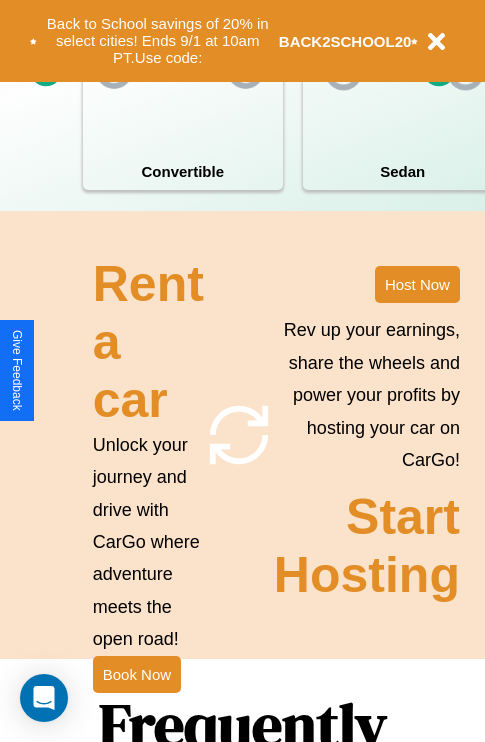 scroll, scrollTop: 1558, scrollLeft: 0, axis: vertical 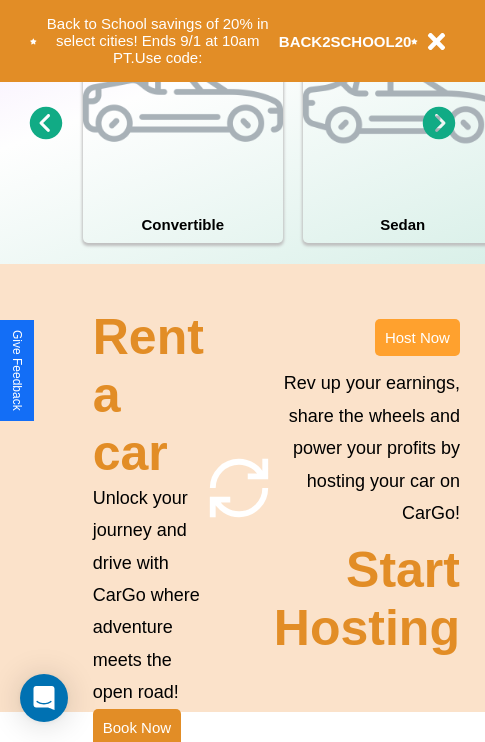 click on "Host Now" at bounding box center (417, 337) 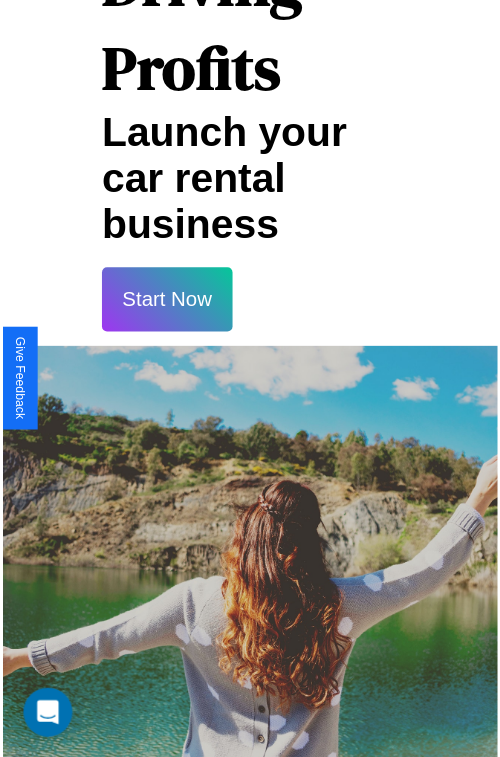 scroll, scrollTop: 35, scrollLeft: 0, axis: vertical 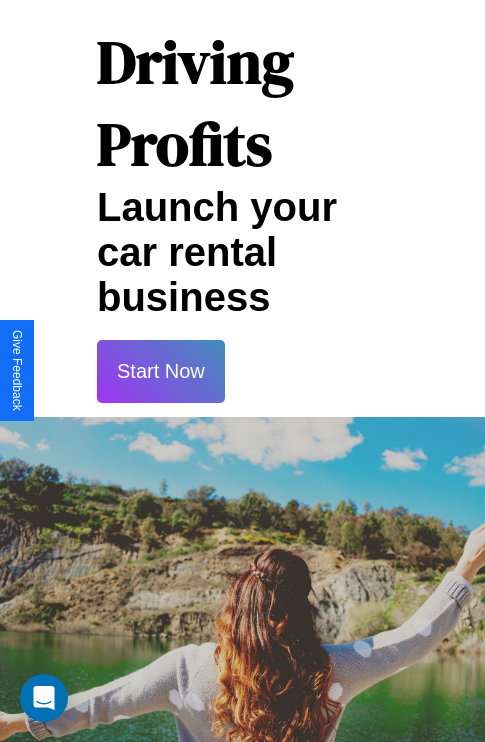 click on "Start Now" at bounding box center (161, 371) 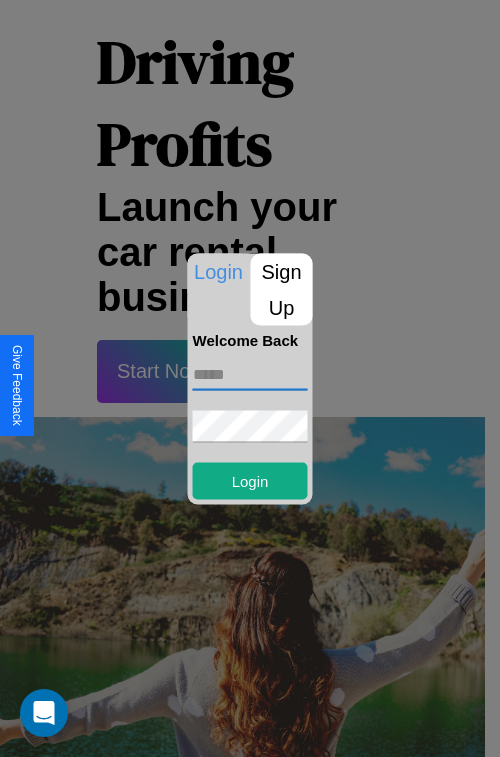 click at bounding box center (250, 374) 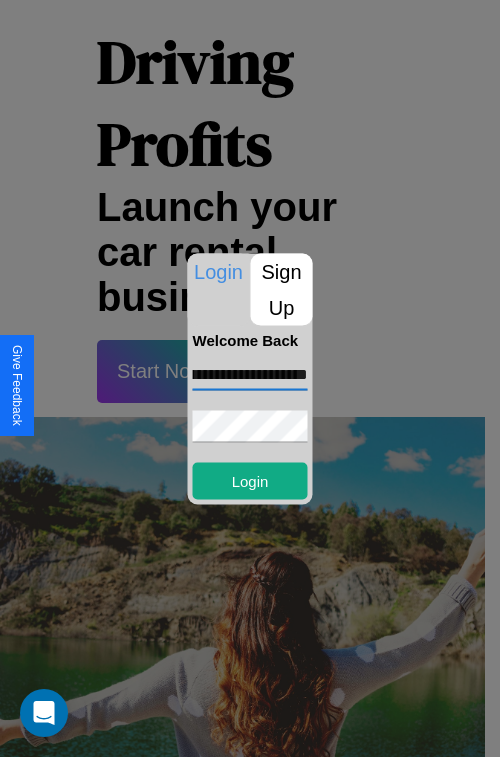 scroll, scrollTop: 0, scrollLeft: 70, axis: horizontal 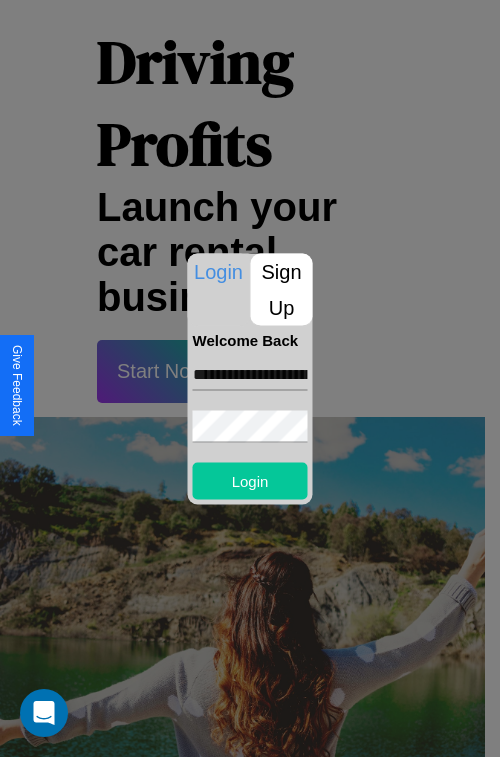 click on "Login" at bounding box center [250, 480] 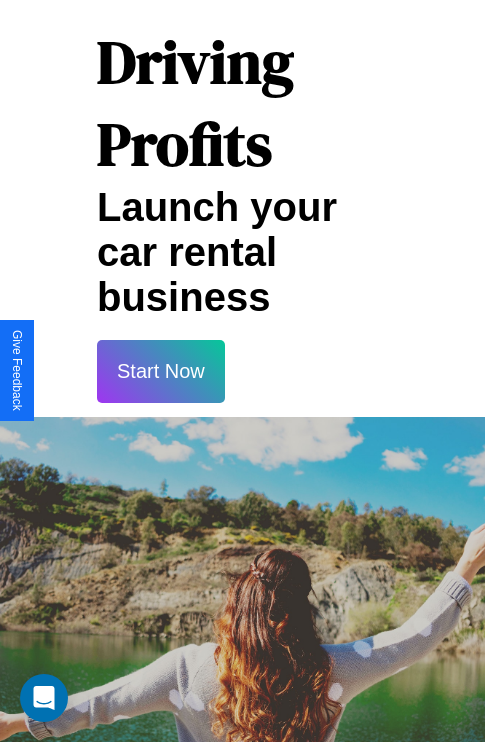 scroll, scrollTop: 37, scrollLeft: 0, axis: vertical 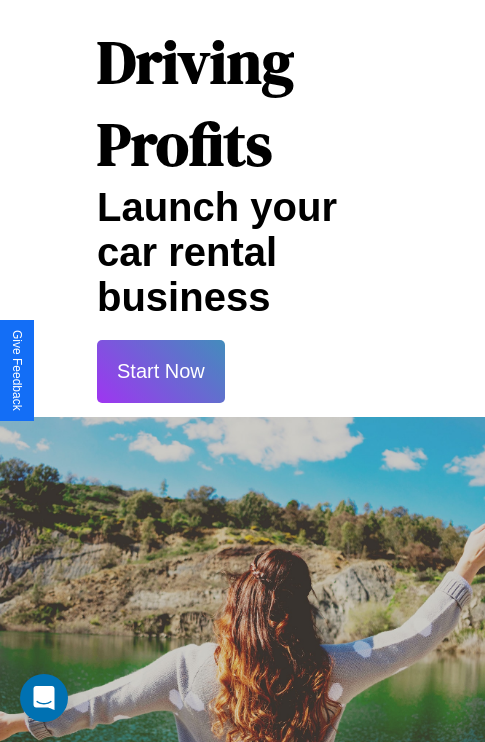click on "Start Now" at bounding box center (161, 371) 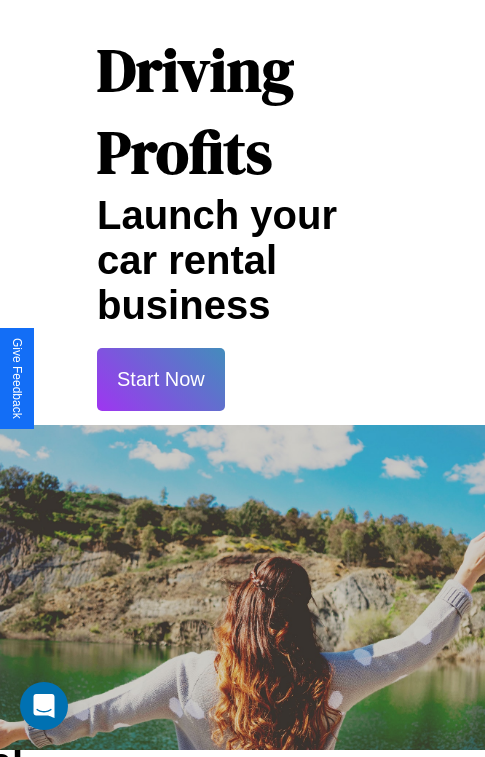 scroll, scrollTop: 0, scrollLeft: 0, axis: both 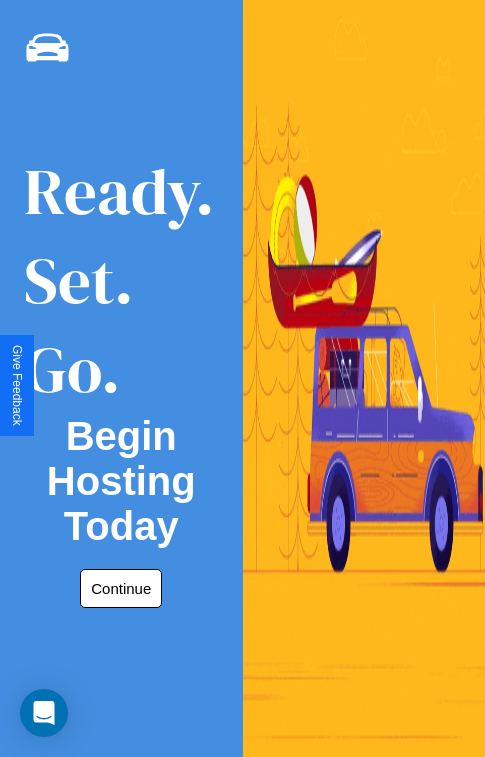 click on "Continue" at bounding box center [121, 588] 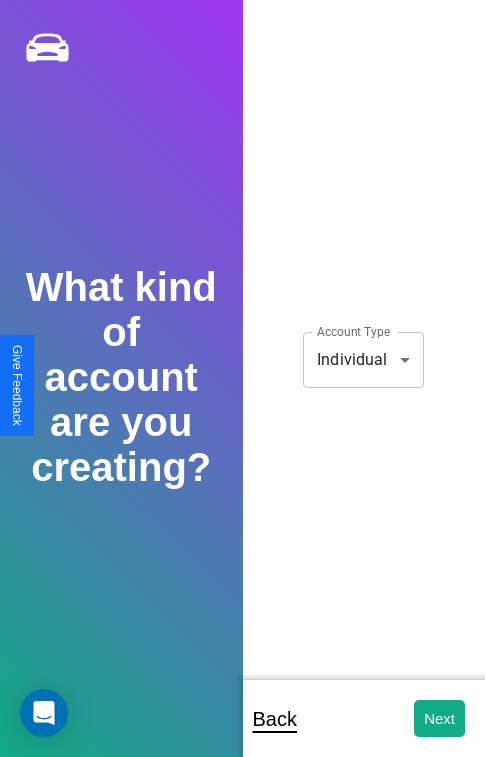 click on "**********" at bounding box center [242, 392] 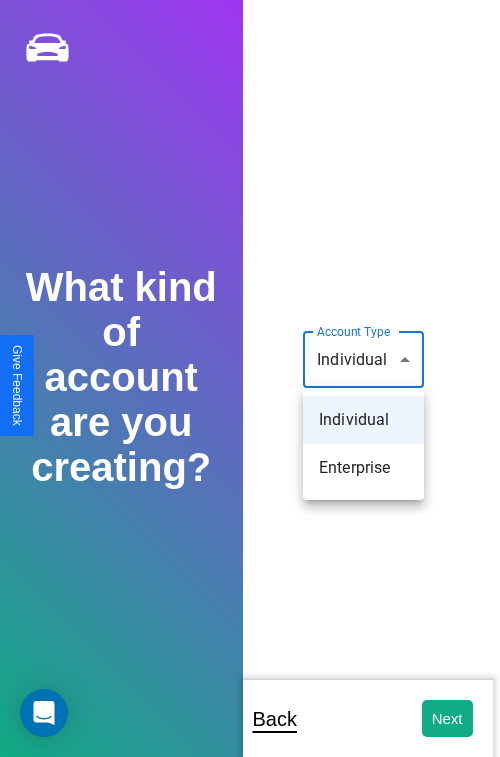 click on "Individual" at bounding box center (363, 420) 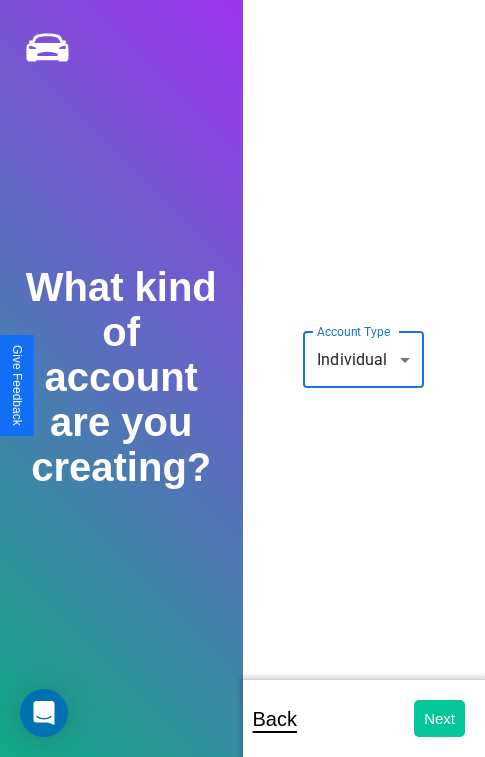 click on "Next" at bounding box center (439, 718) 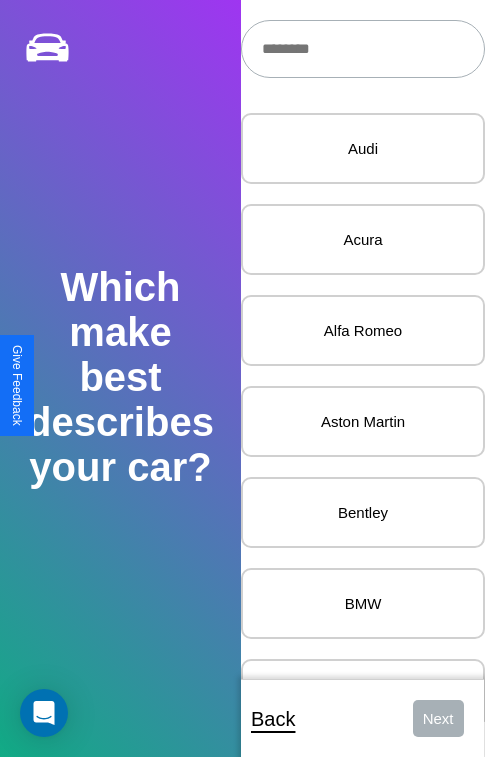 scroll, scrollTop: 27, scrollLeft: 0, axis: vertical 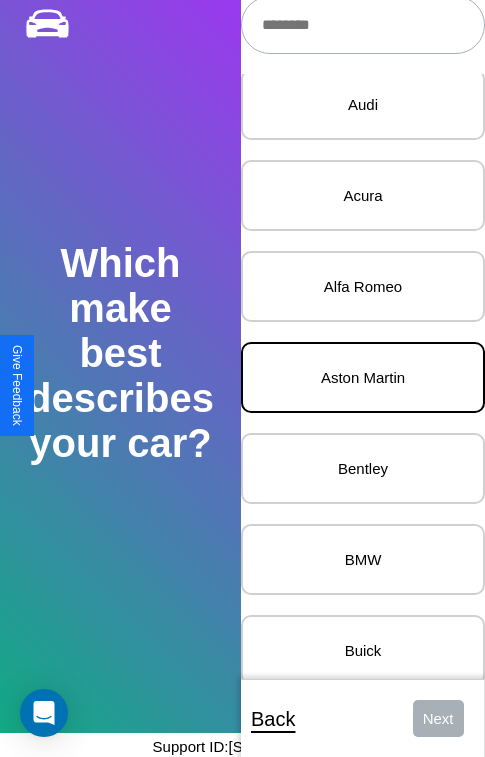 click on "Aston Martin" at bounding box center (363, 377) 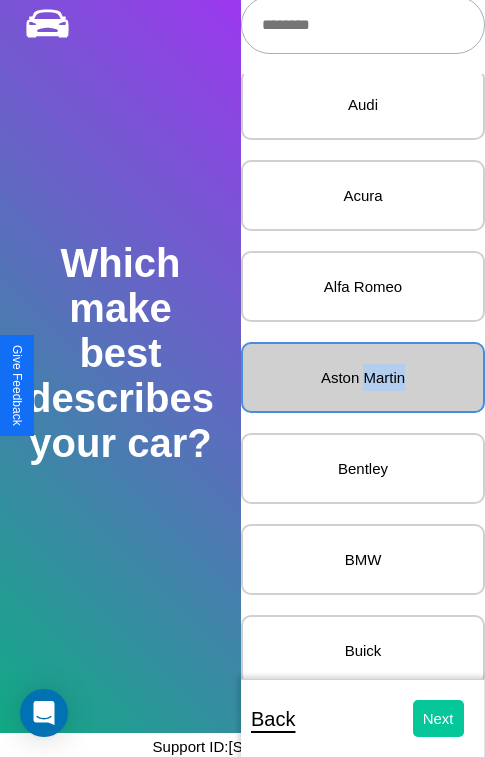 click on "Next" at bounding box center (438, 718) 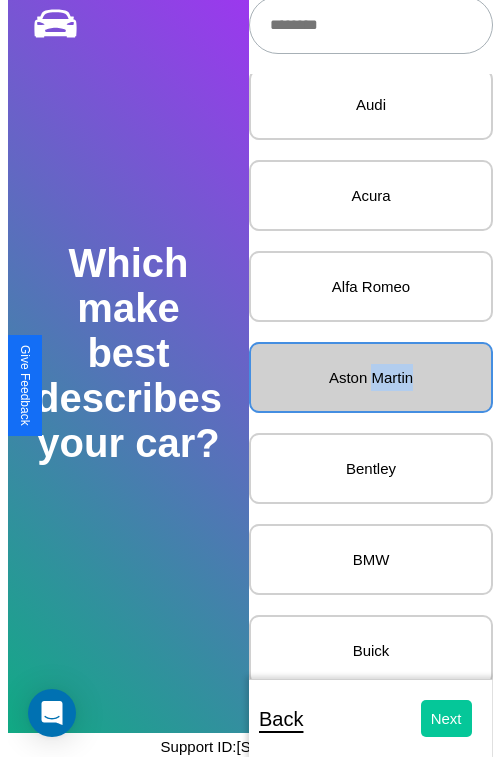 scroll, scrollTop: 0, scrollLeft: 0, axis: both 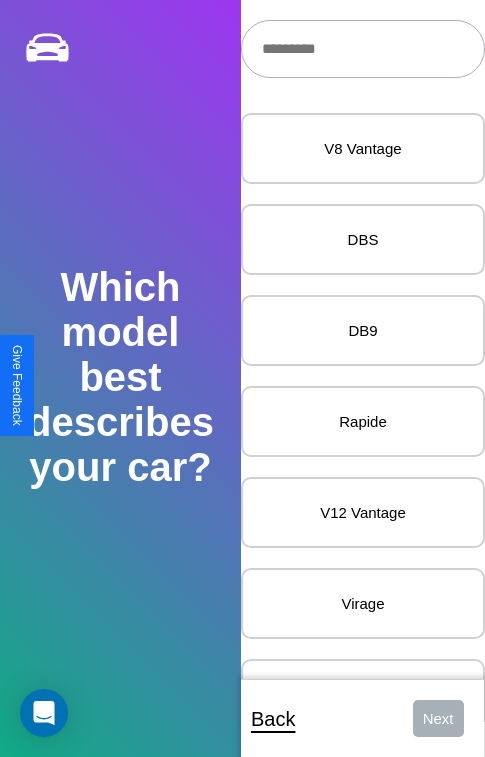 click at bounding box center [363, 49] 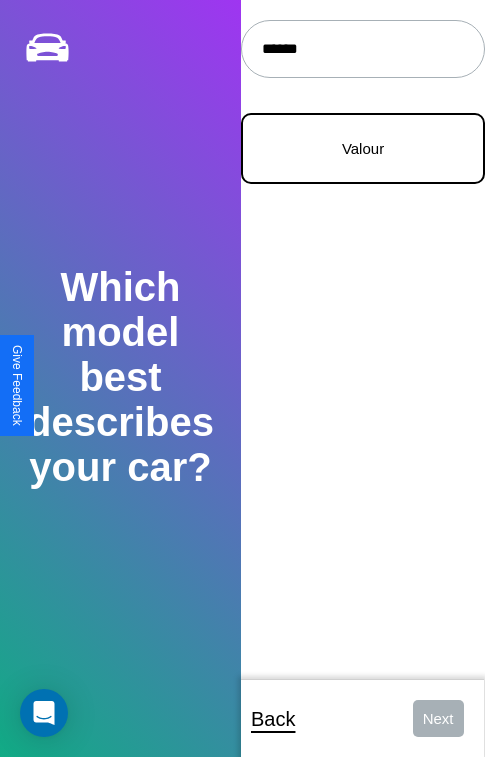 type on "******" 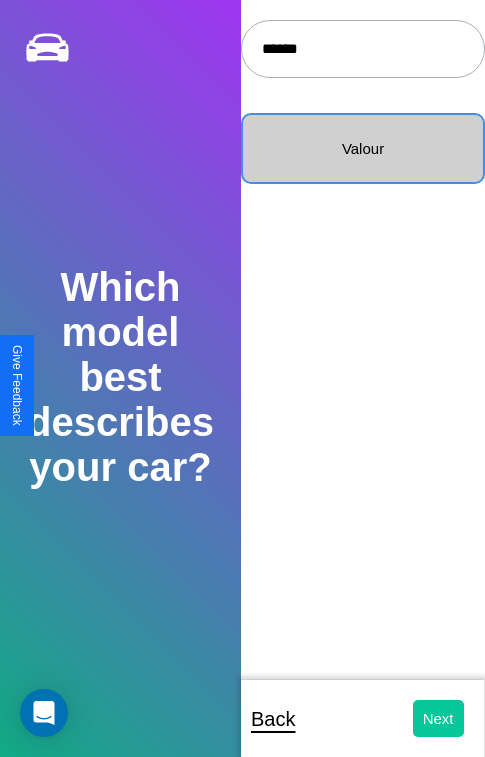 click on "Next" at bounding box center [438, 718] 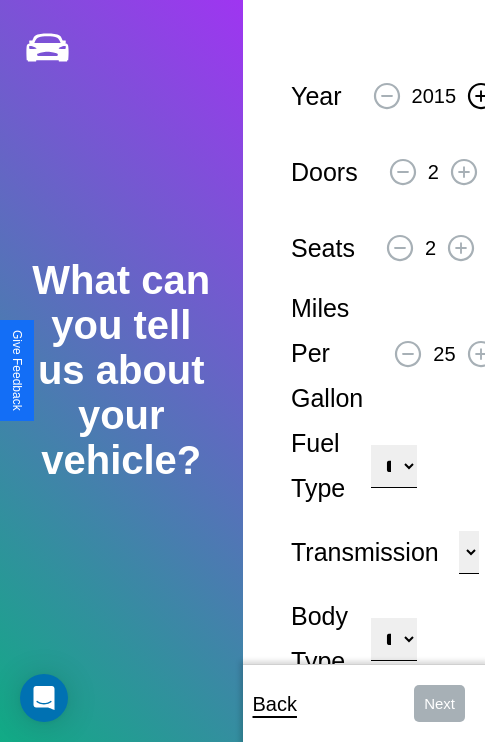 click 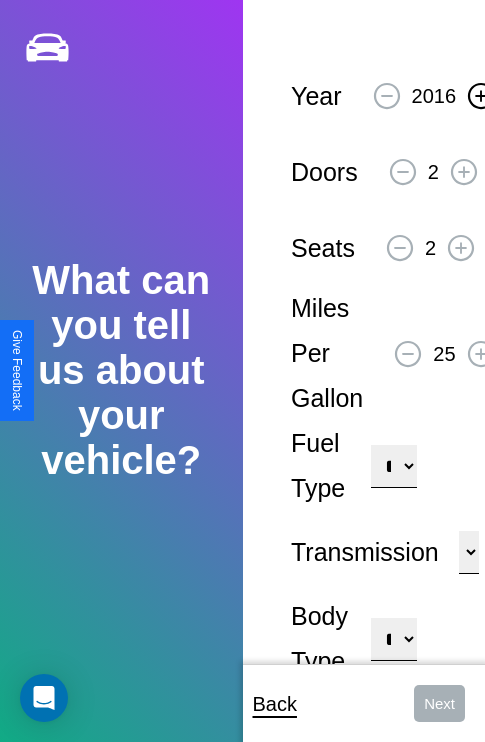 click 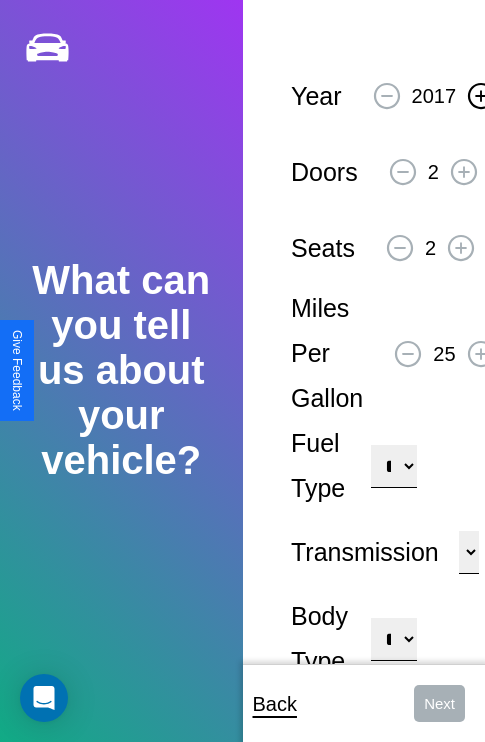 click 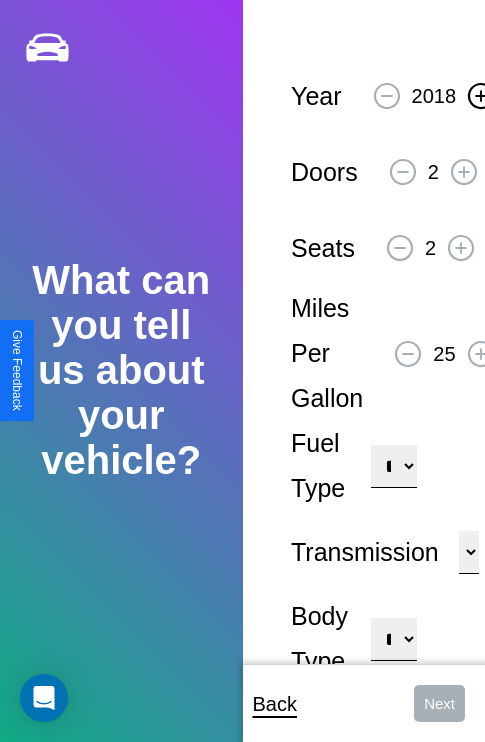 click 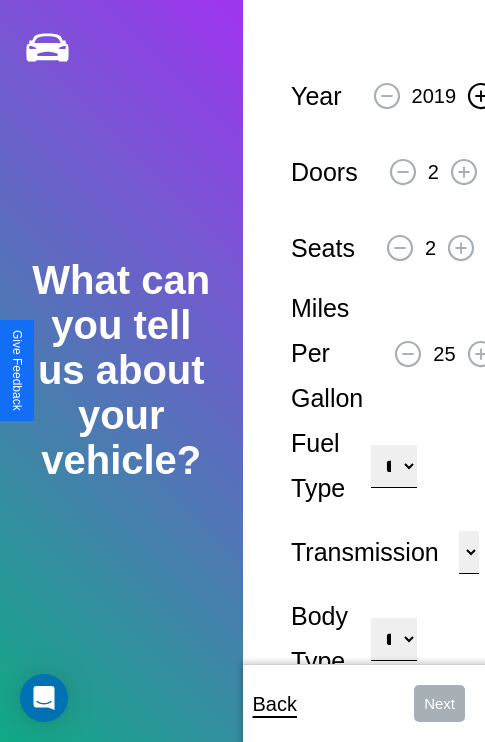 click 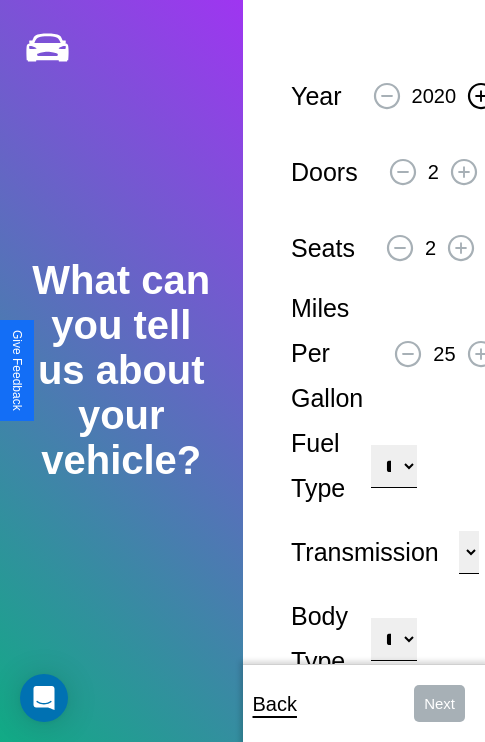 click 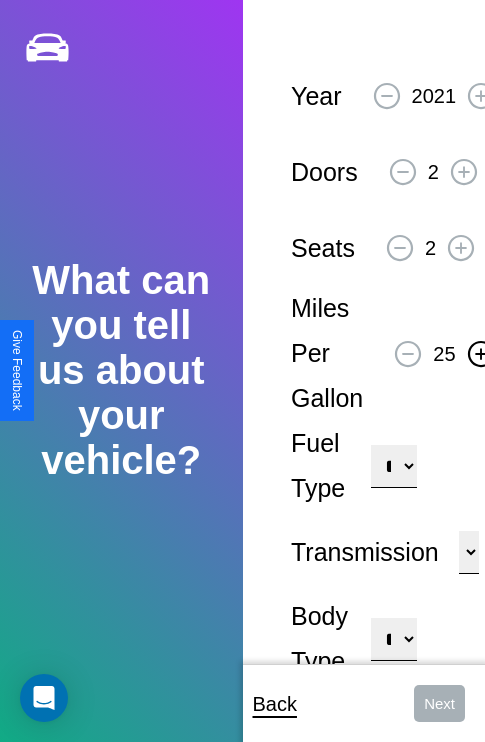 click 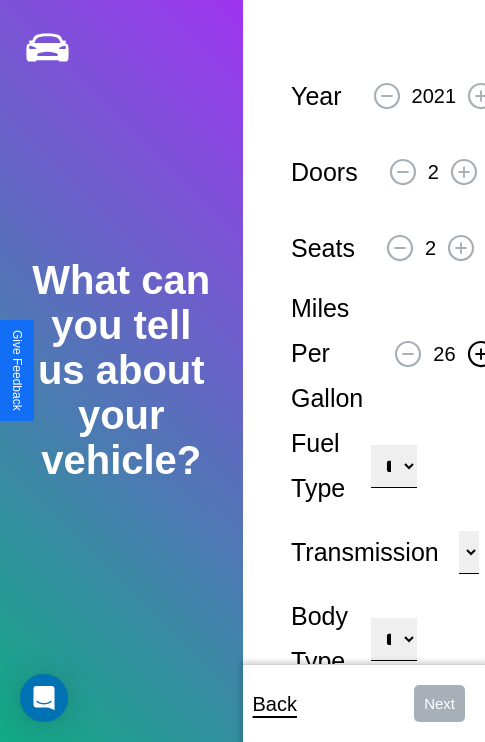 click 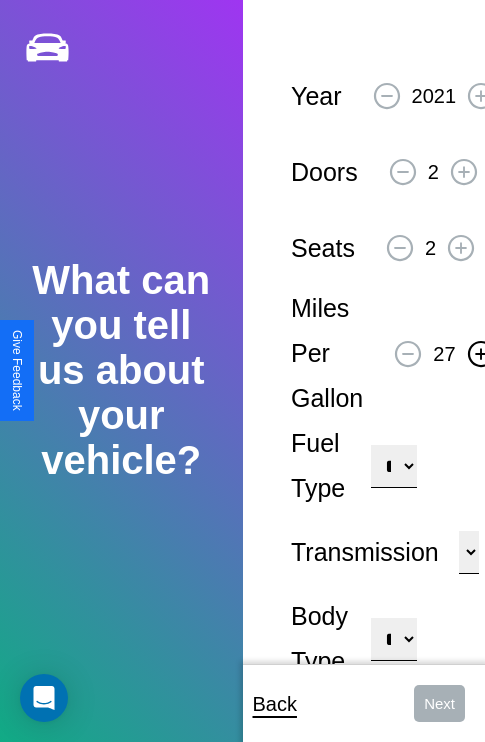 click 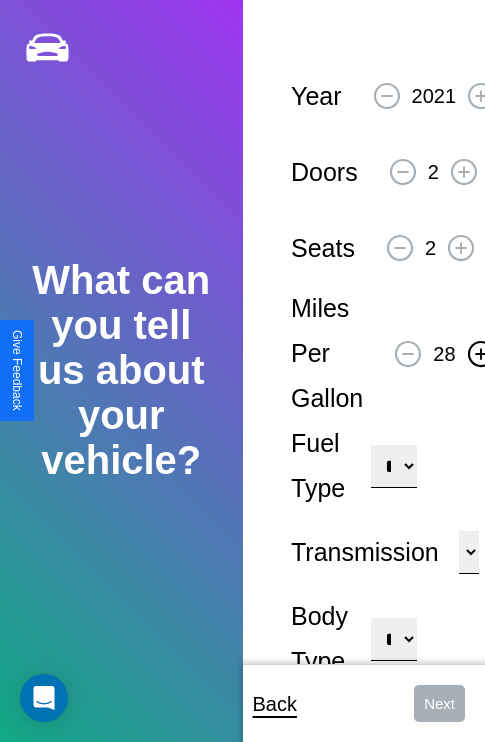 click 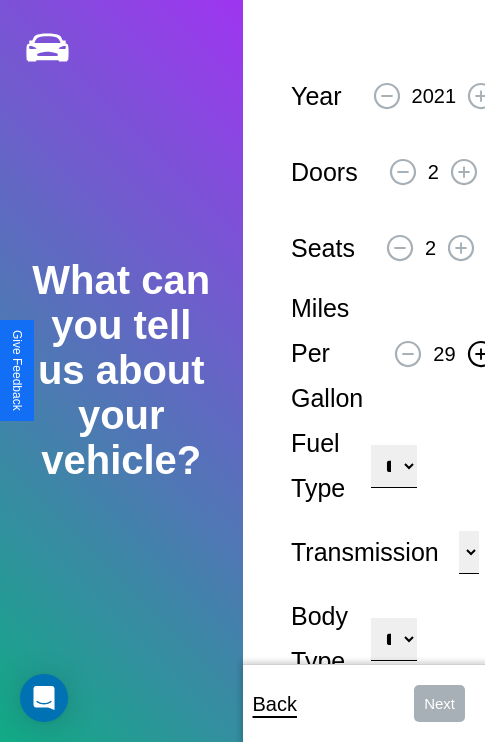 click 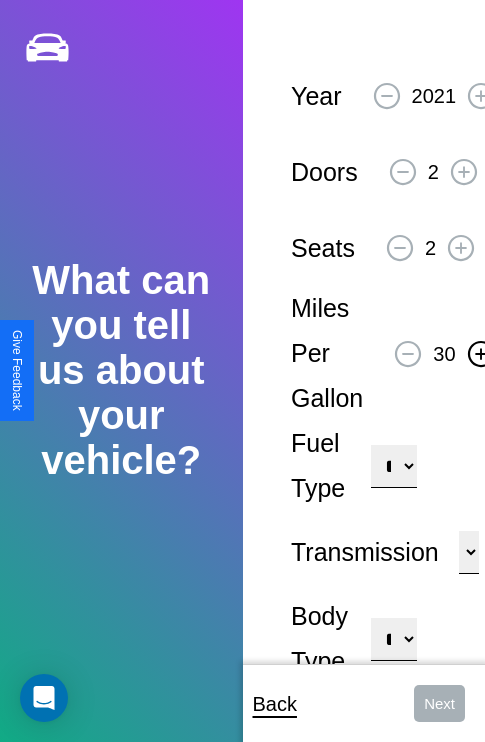 click 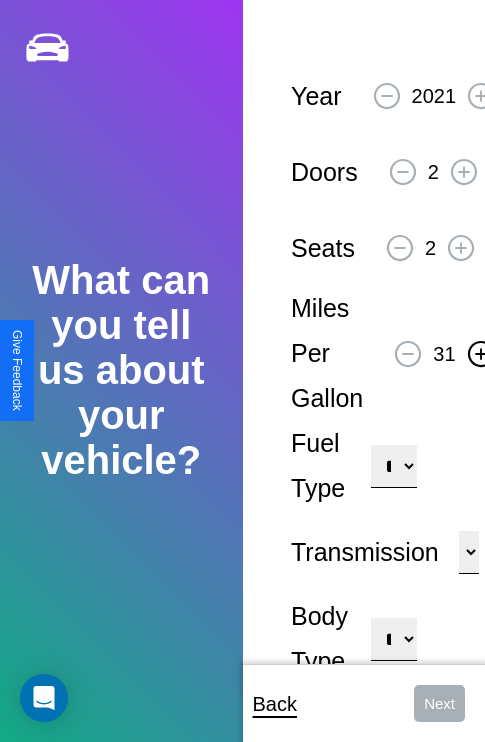 click 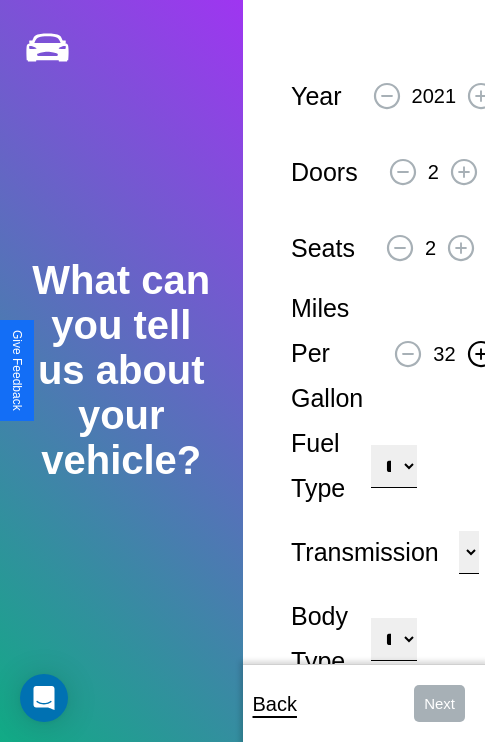 click 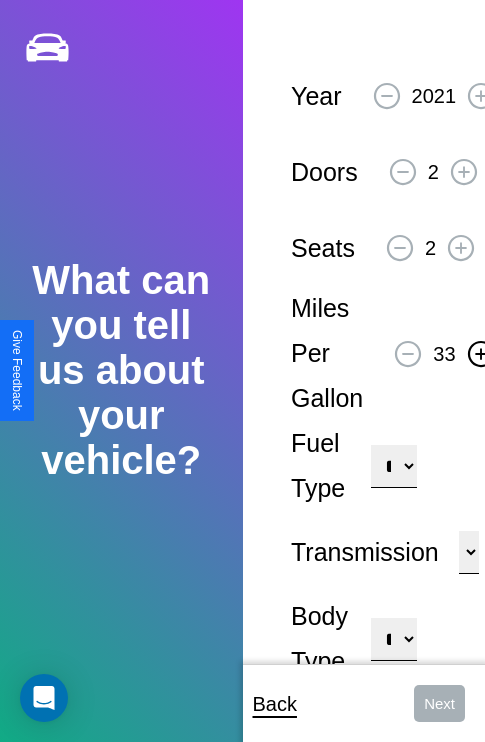 click 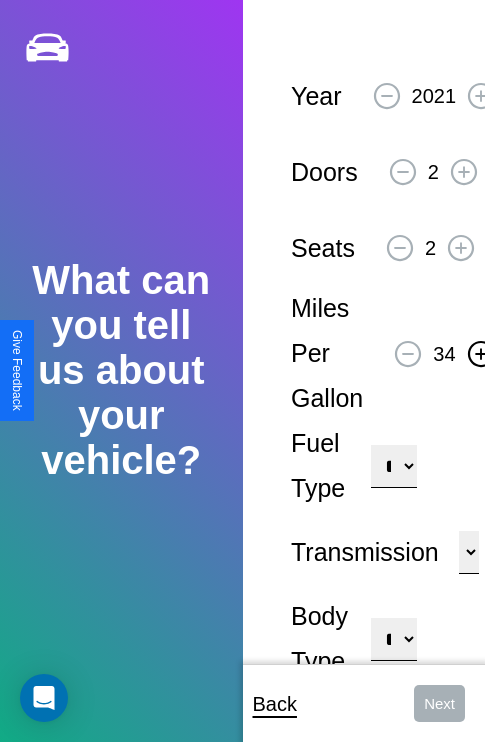 click on "**********" at bounding box center [393, 466] 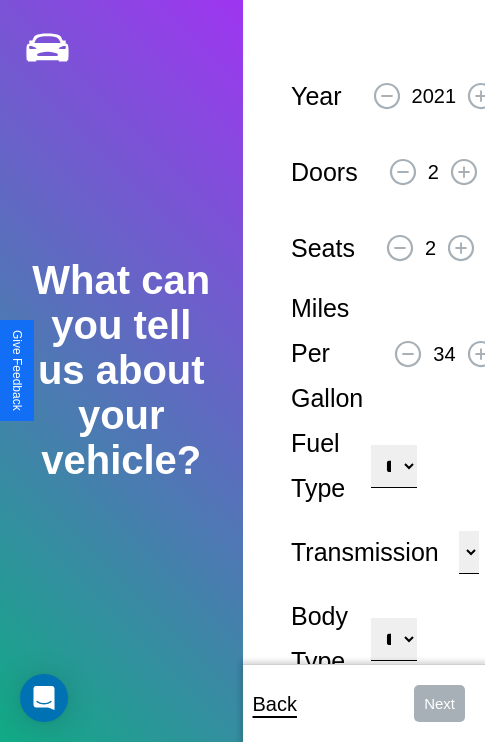 select on "***" 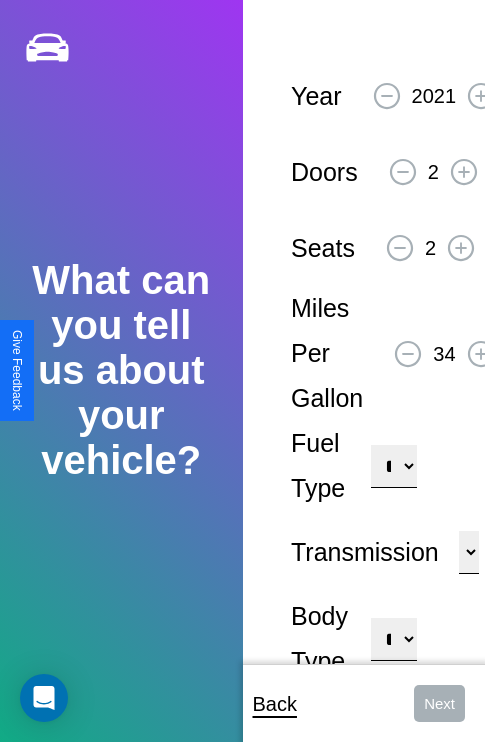 click on "****** ********* ******" at bounding box center [469, 552] 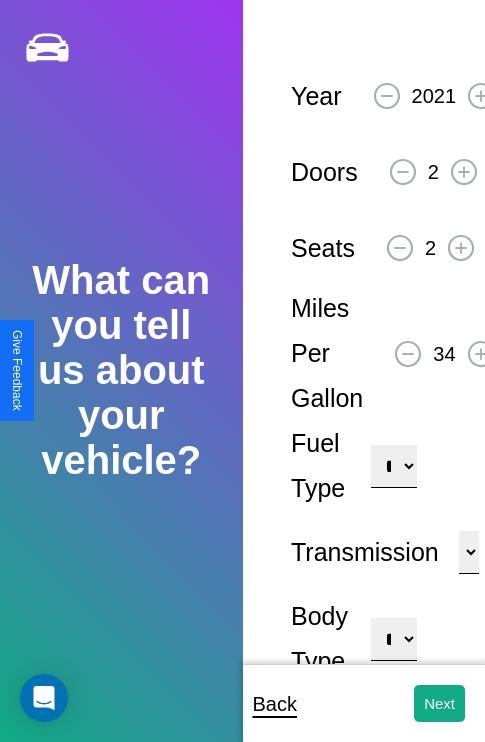 click on "**********" at bounding box center [393, 639] 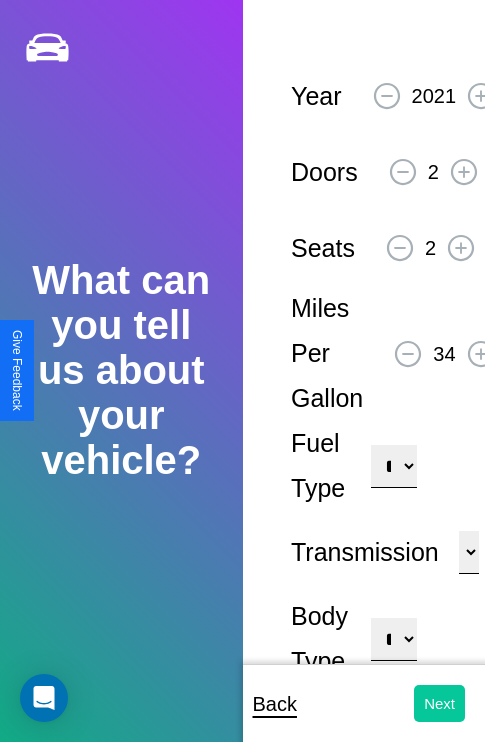 click on "Next" at bounding box center (439, 703) 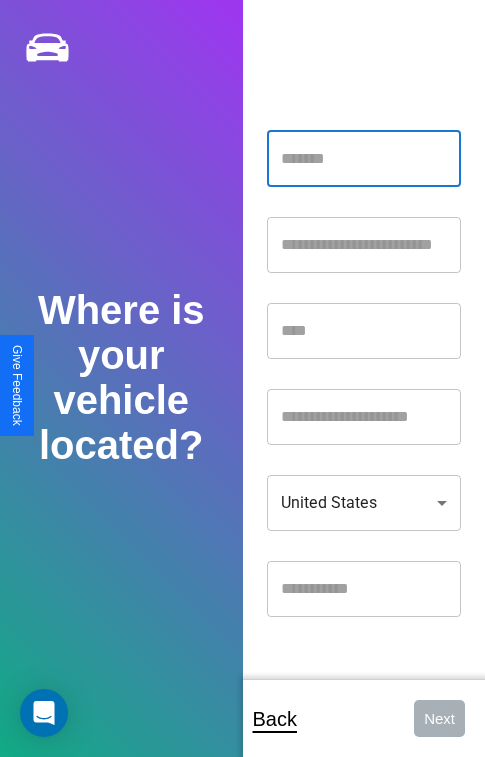 click at bounding box center [364, 159] 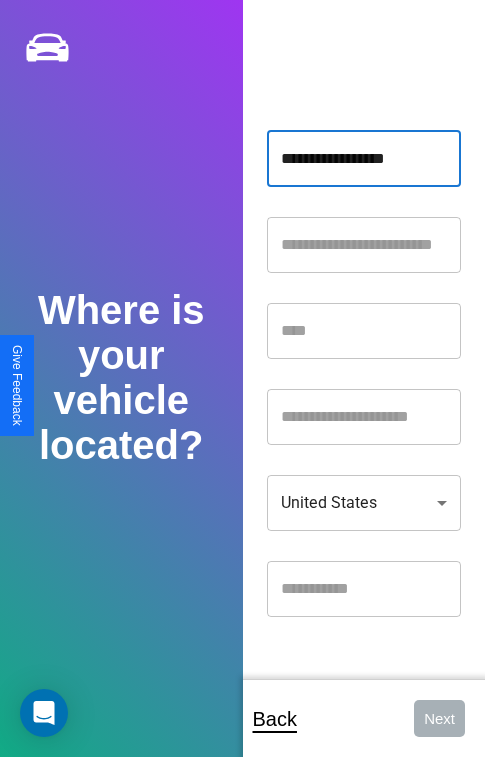 type on "**********" 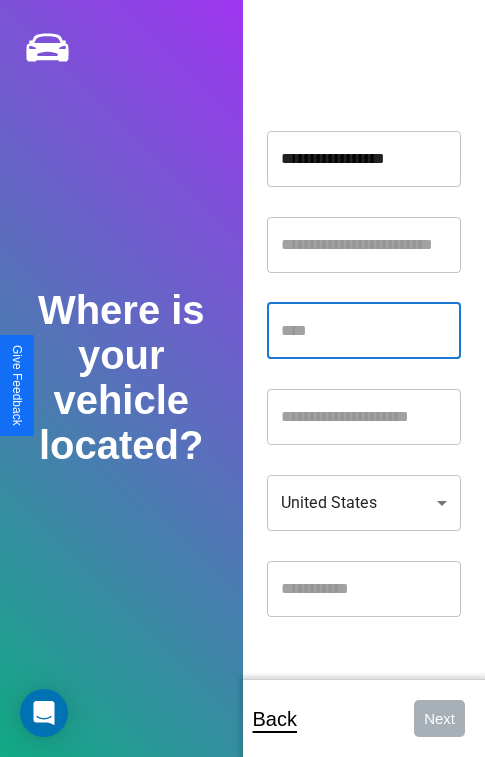 click at bounding box center [364, 331] 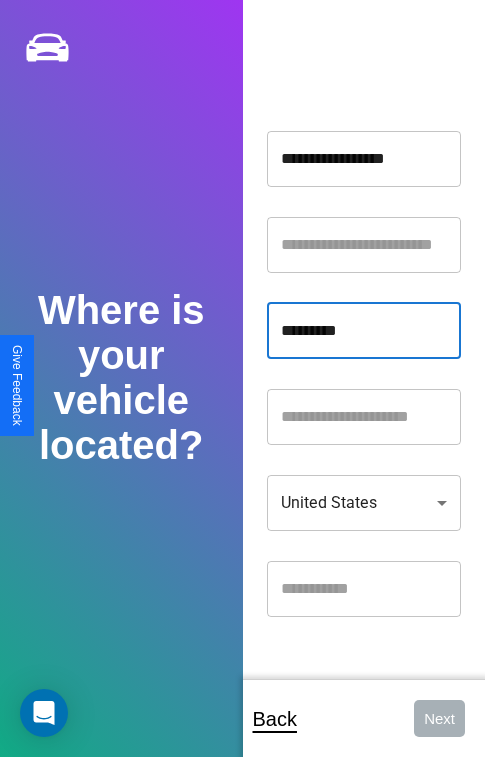 type on "*********" 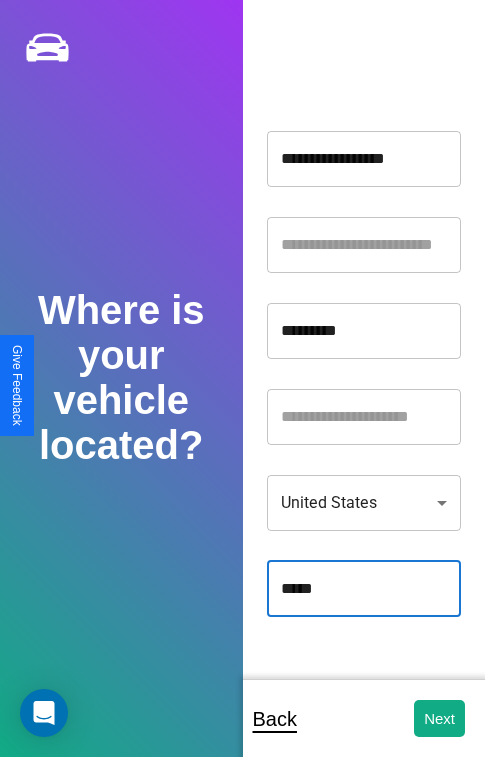 type on "*****" 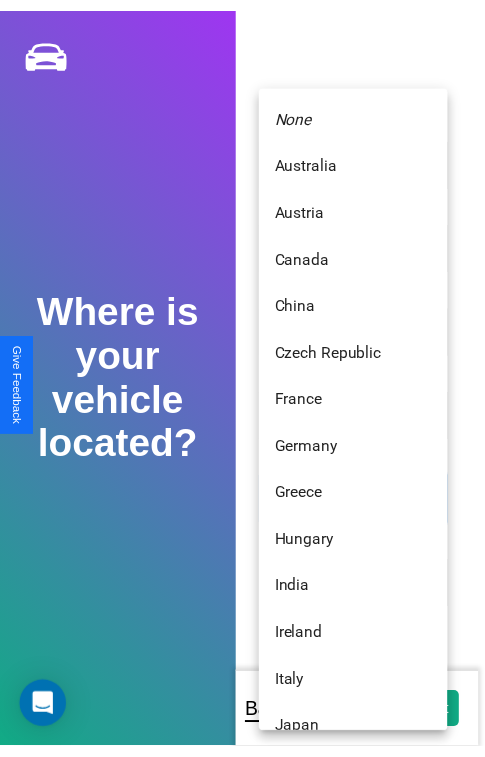 scroll, scrollTop: 459, scrollLeft: 0, axis: vertical 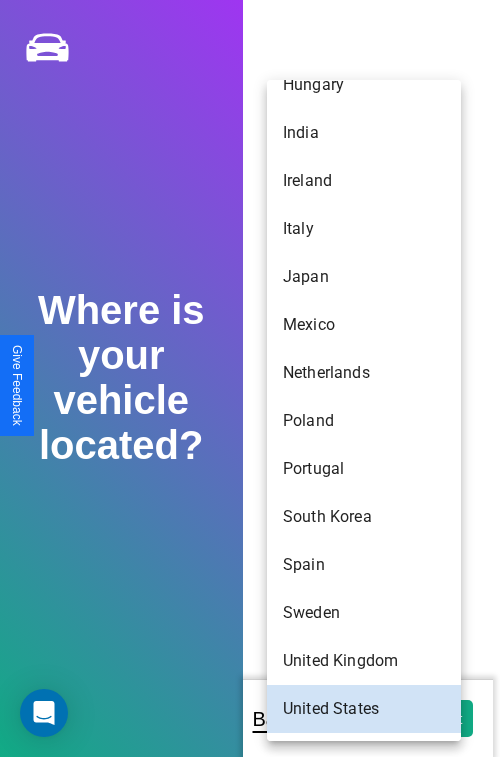 click on "Japan" at bounding box center [364, 277] 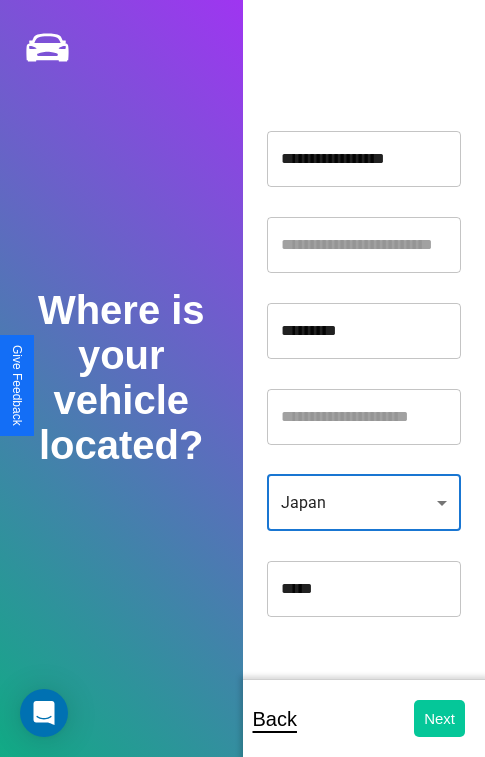 click on "Next" at bounding box center (439, 718) 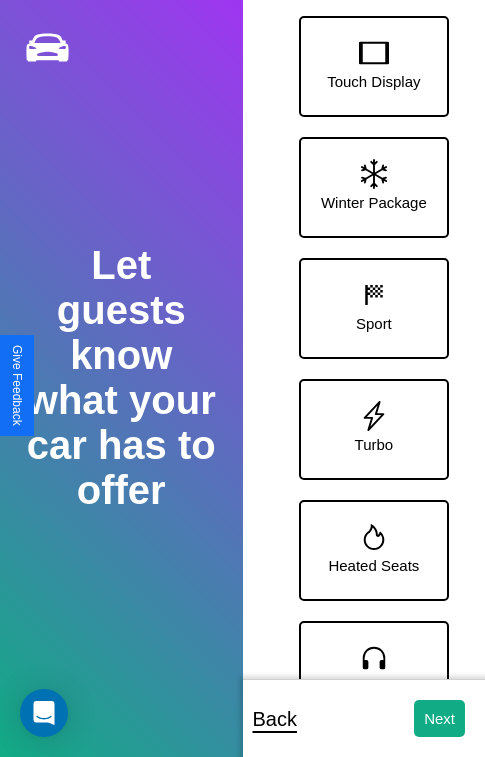 scroll, scrollTop: 249, scrollLeft: 0, axis: vertical 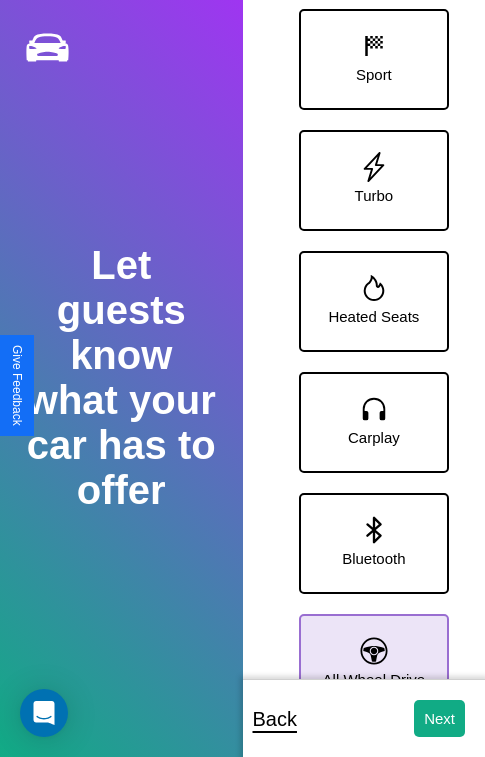 click 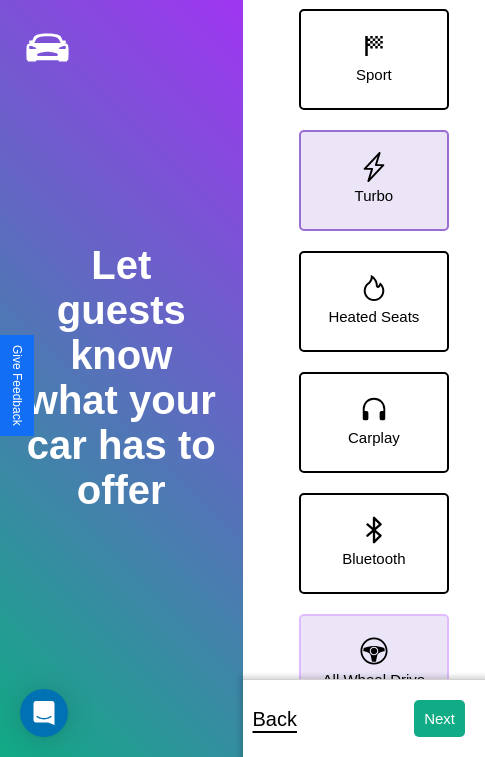 click 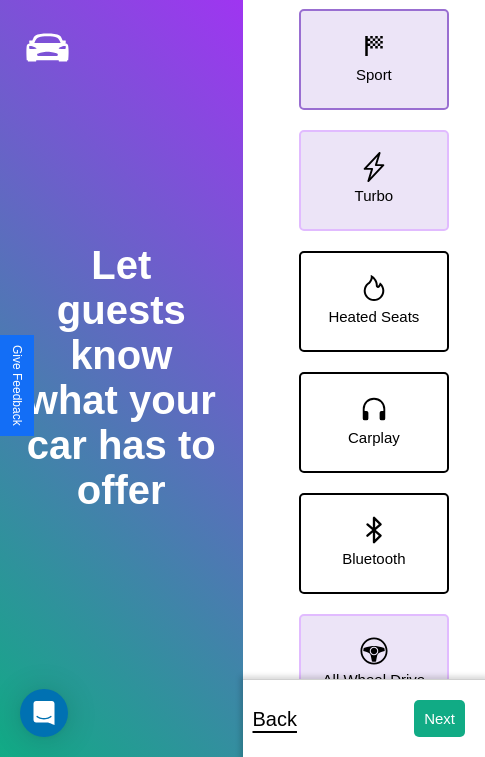 click 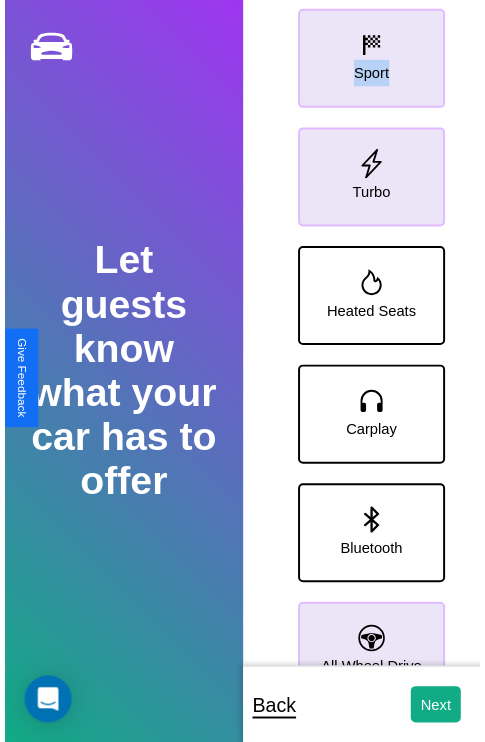 scroll, scrollTop: 0, scrollLeft: 0, axis: both 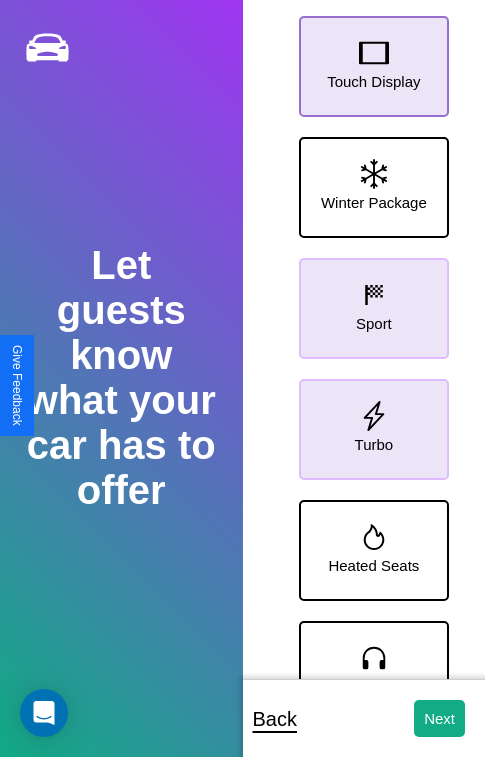 click 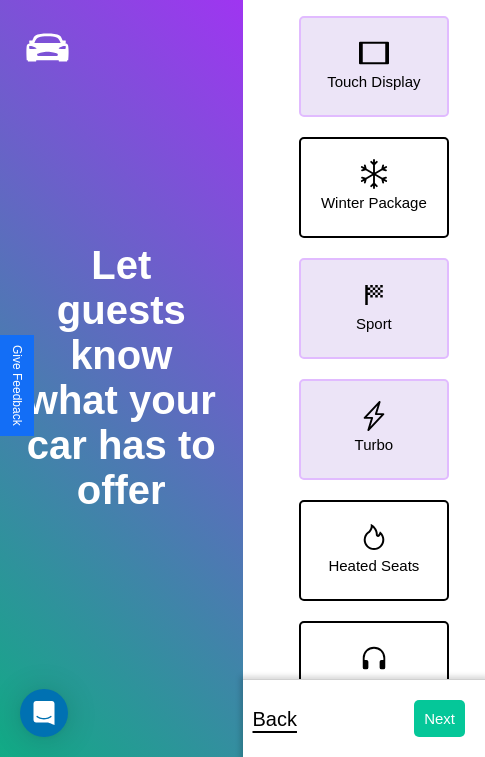 click on "Next" at bounding box center (439, 718) 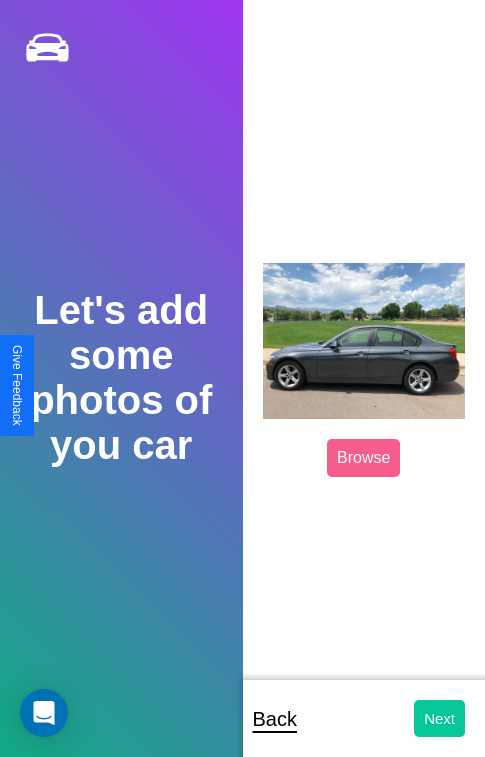 click on "Next" at bounding box center (439, 718) 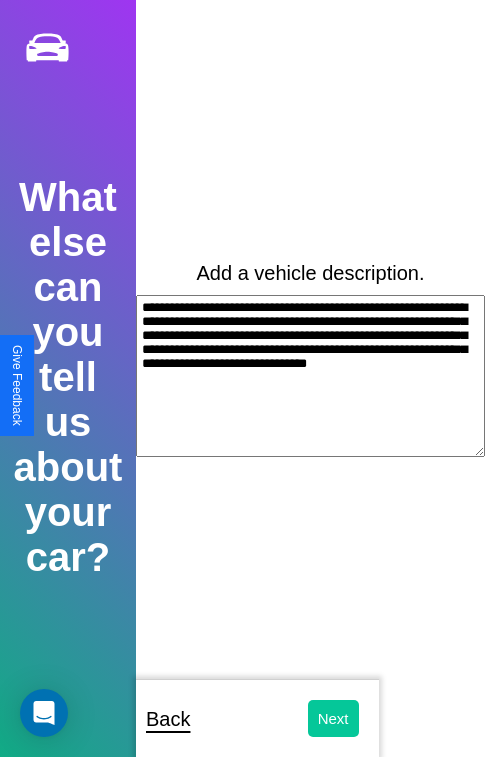 type on "**********" 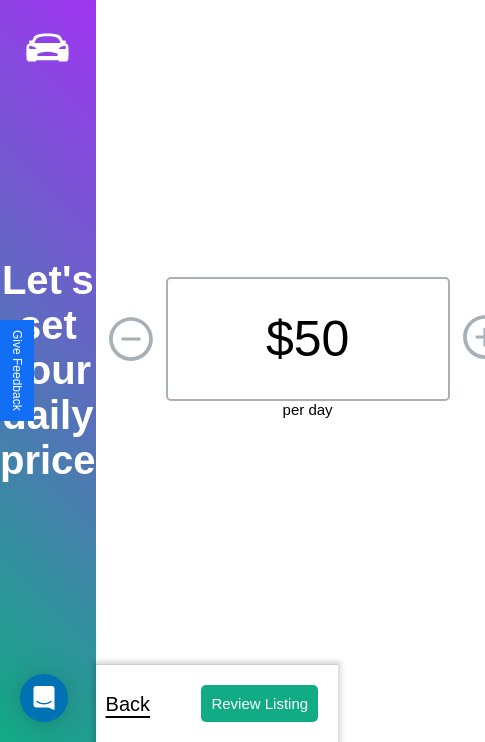 click on "$ 50" at bounding box center [308, 339] 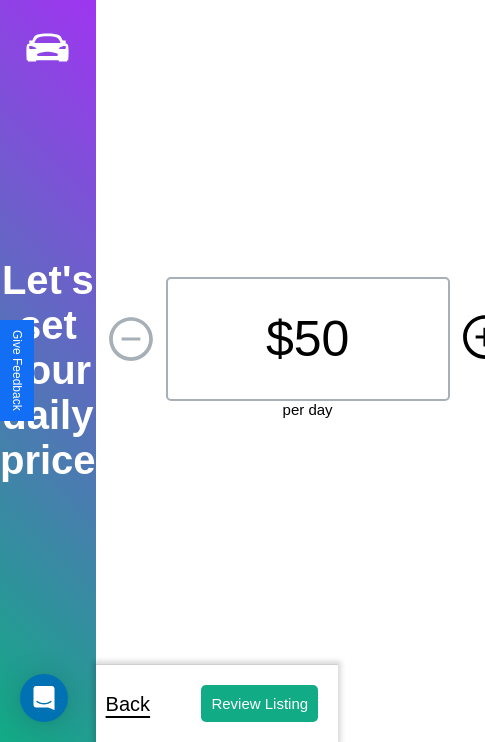 click 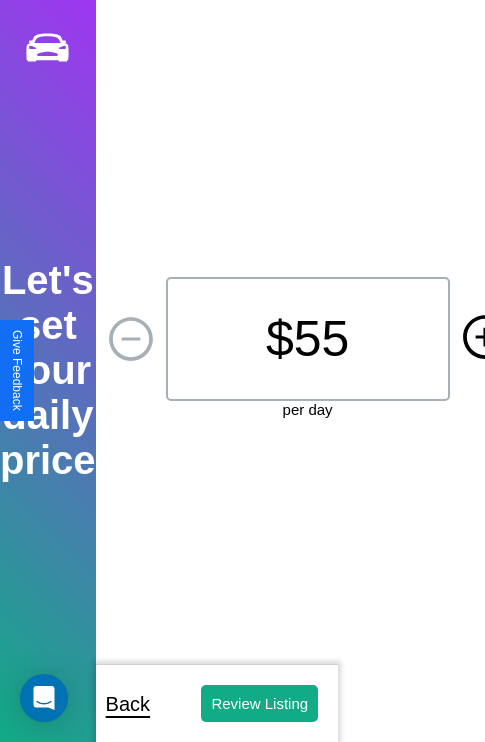 click 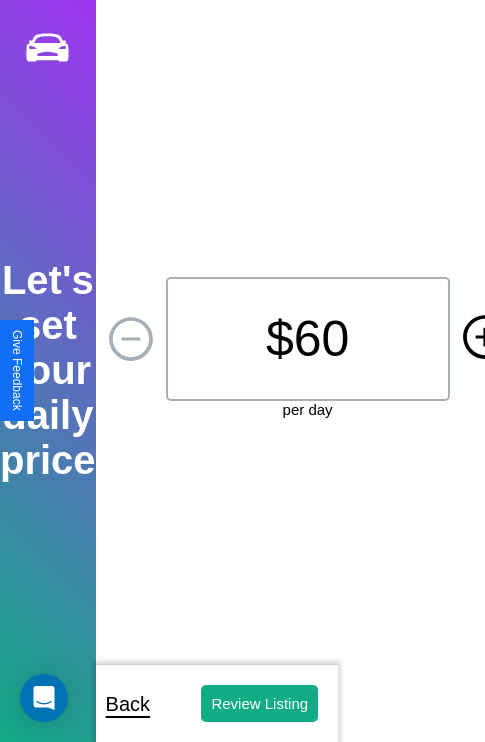 click 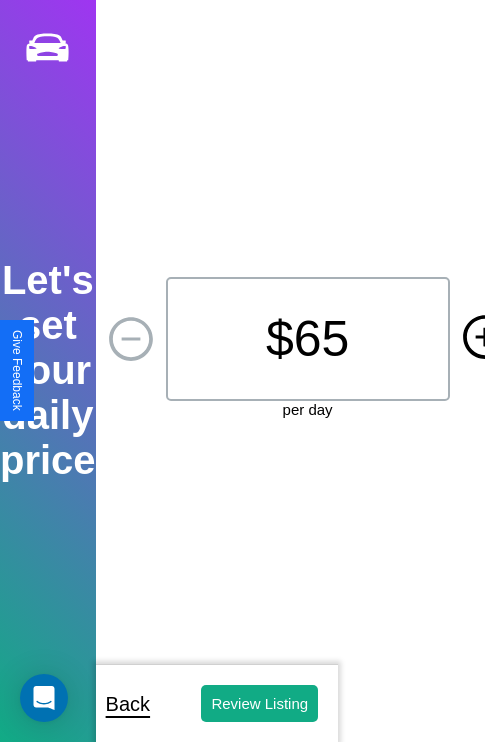 click 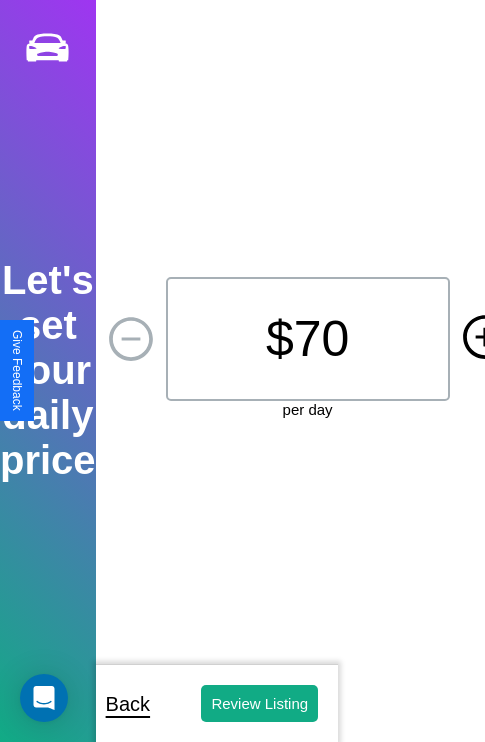 click 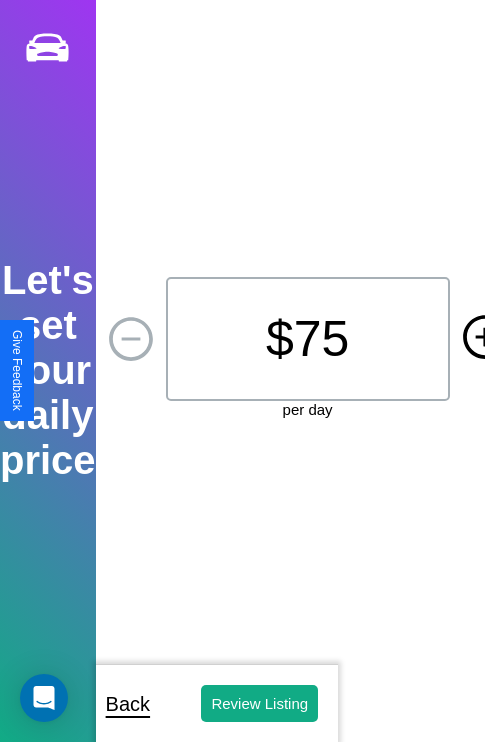 click 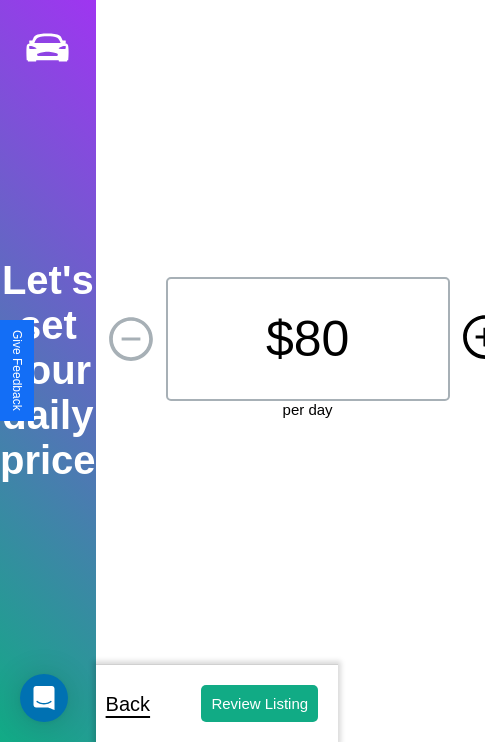 click 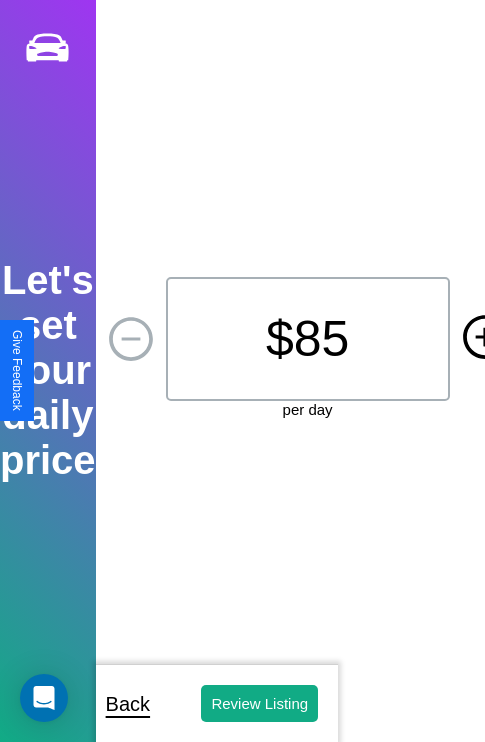 click 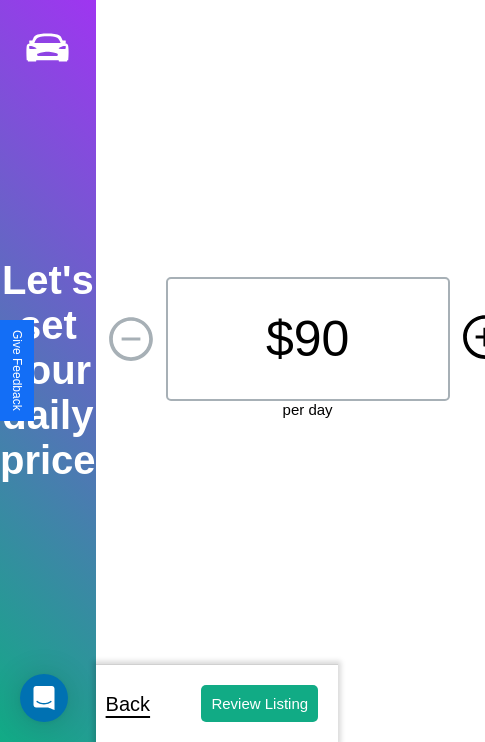 click 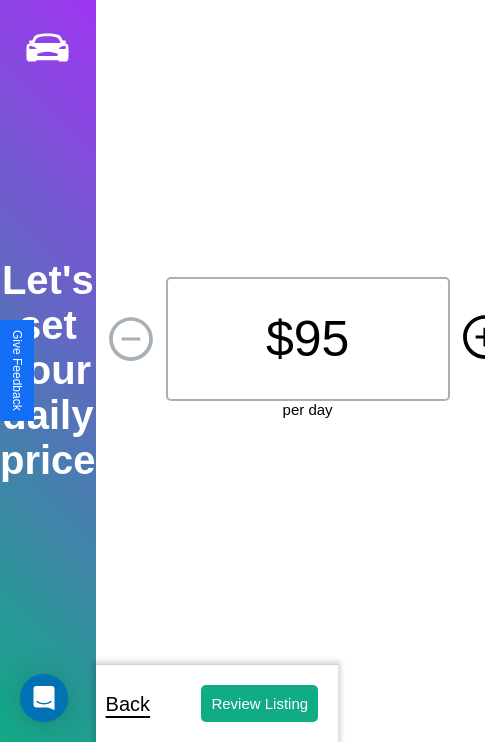 click 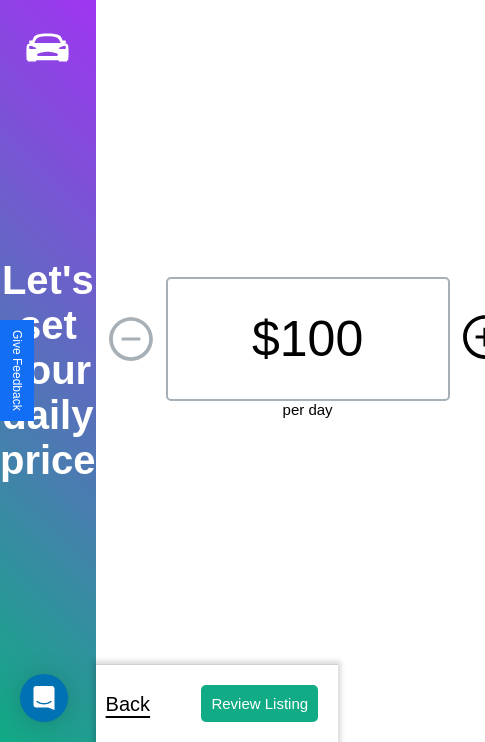 click 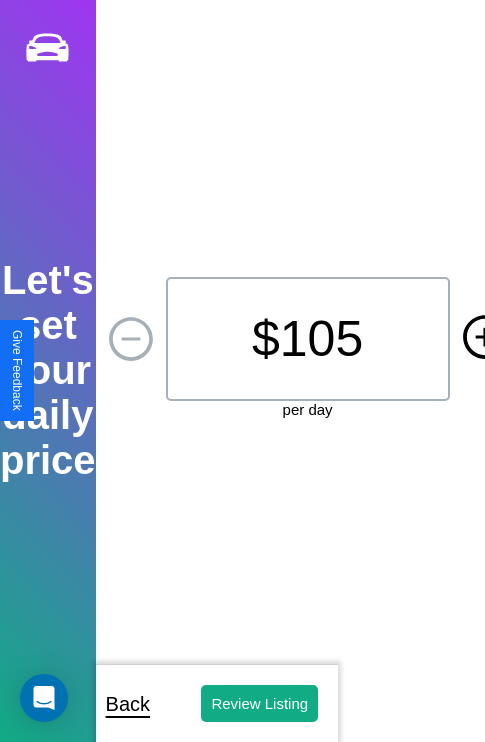 click 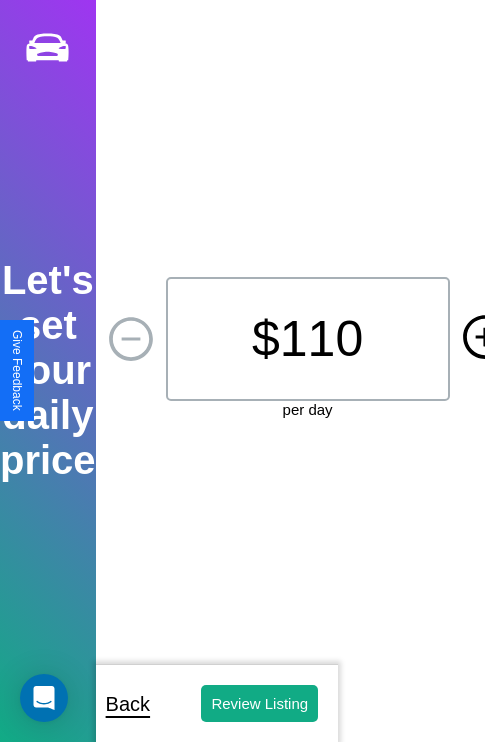click 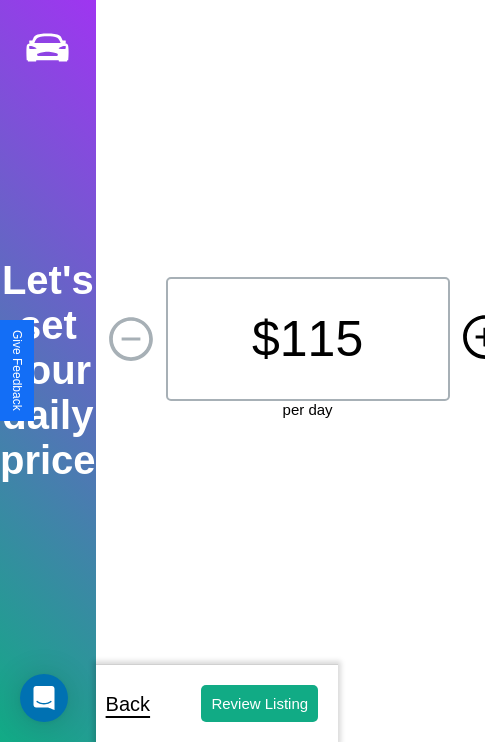 click 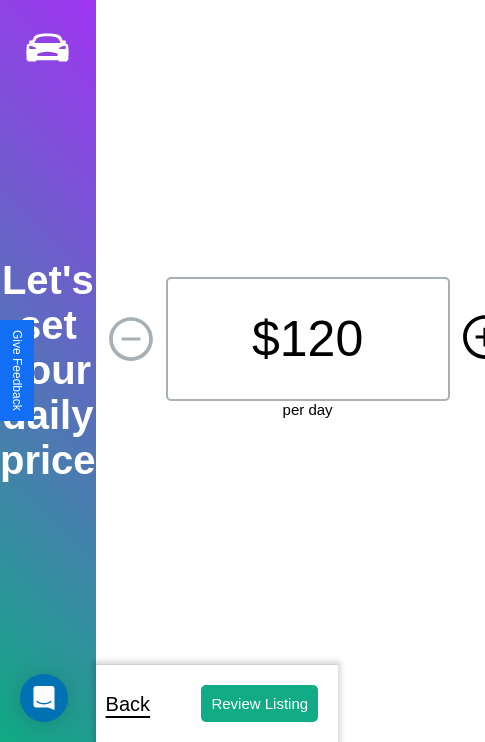 click 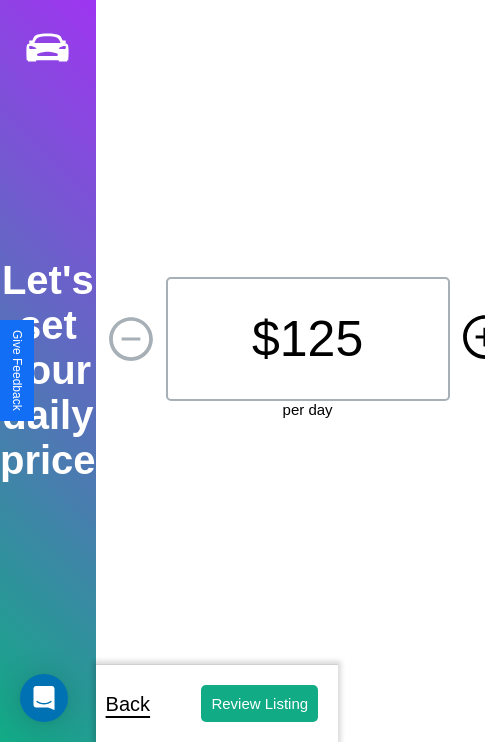 click 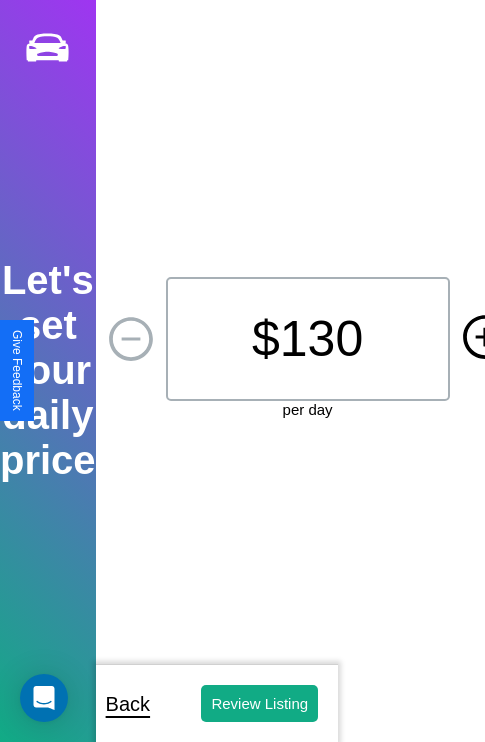 click 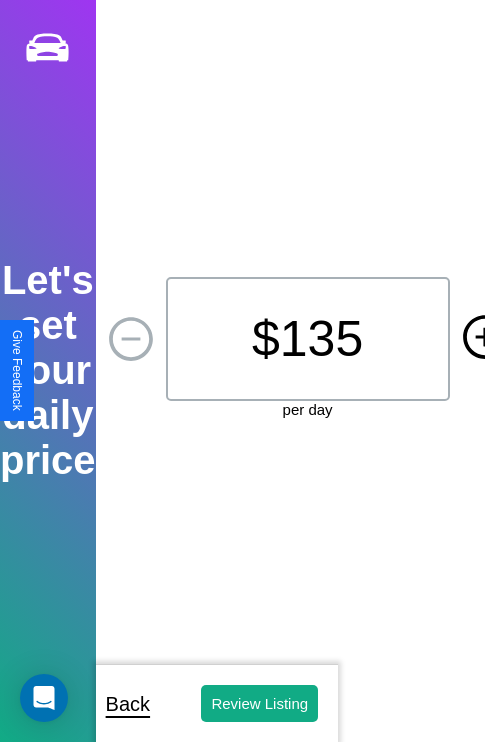 click 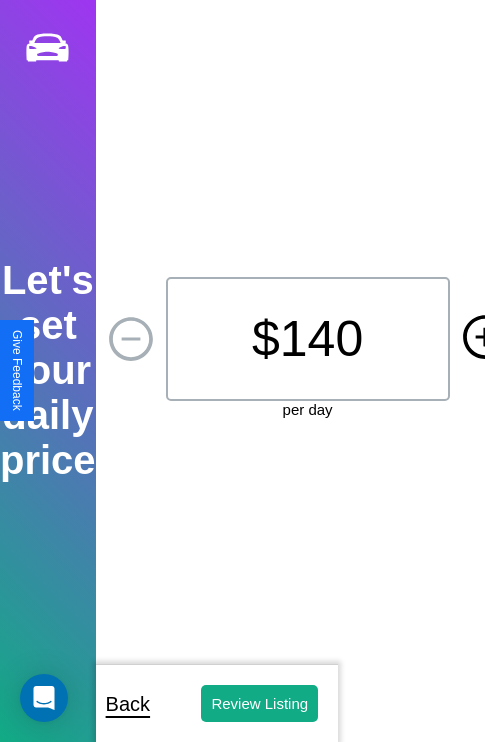 click 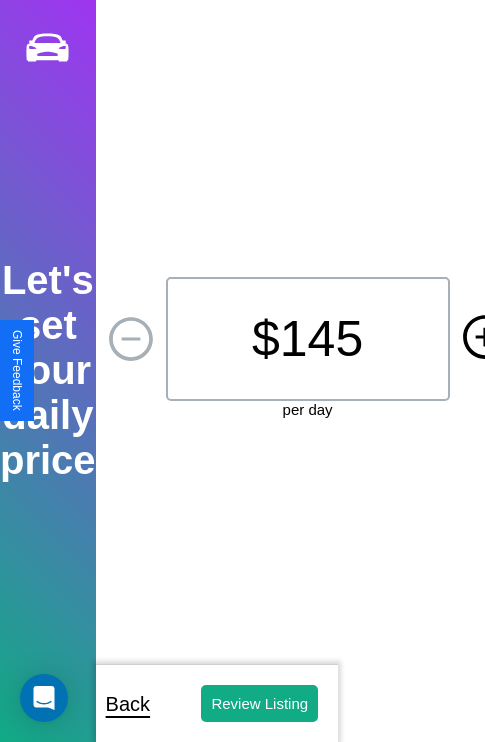 click 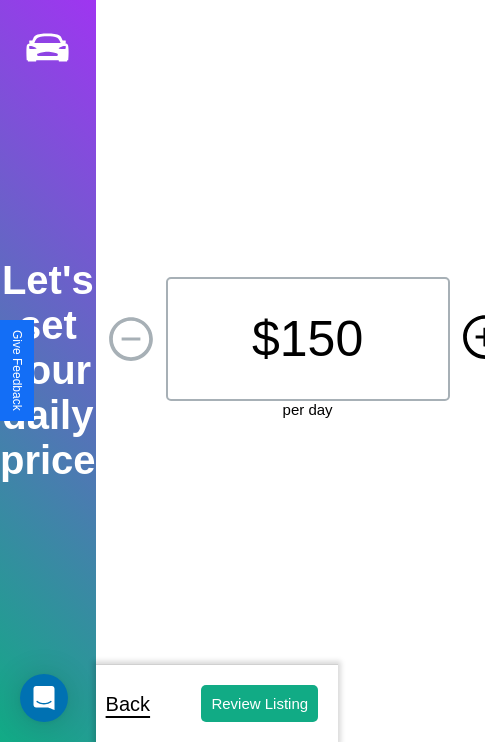 click 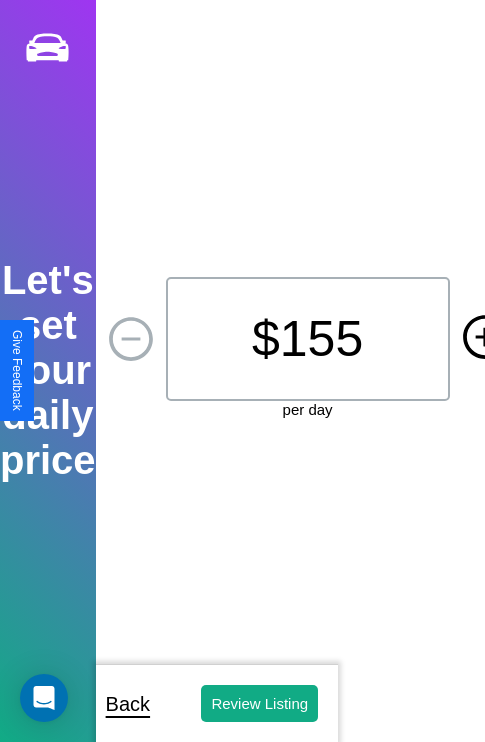 click 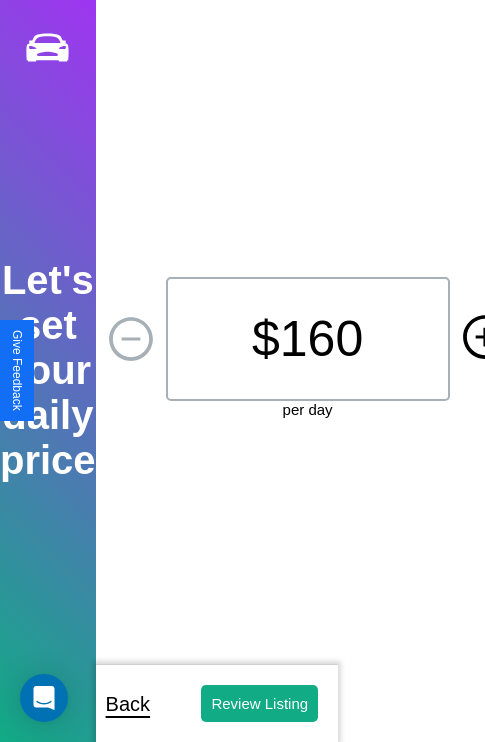 click 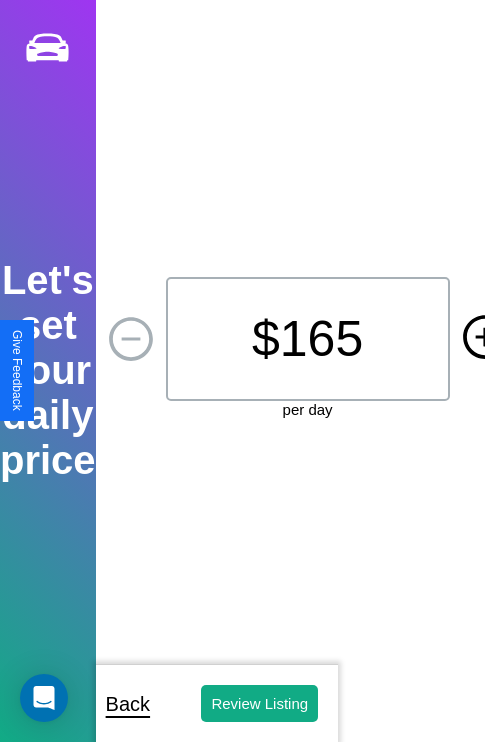 click 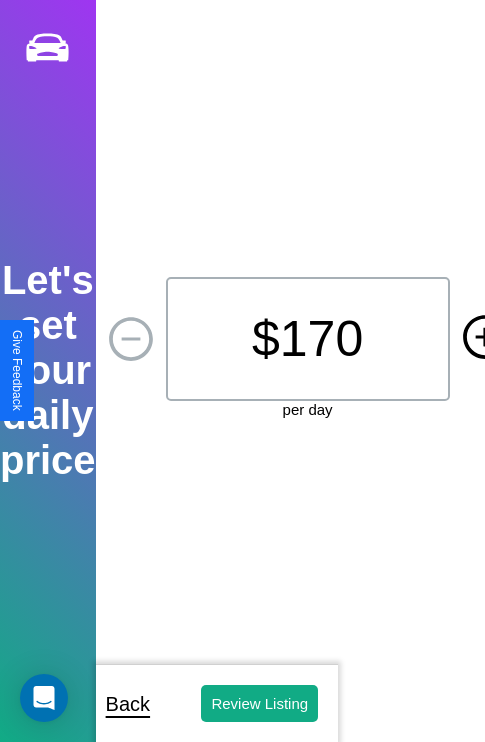 click 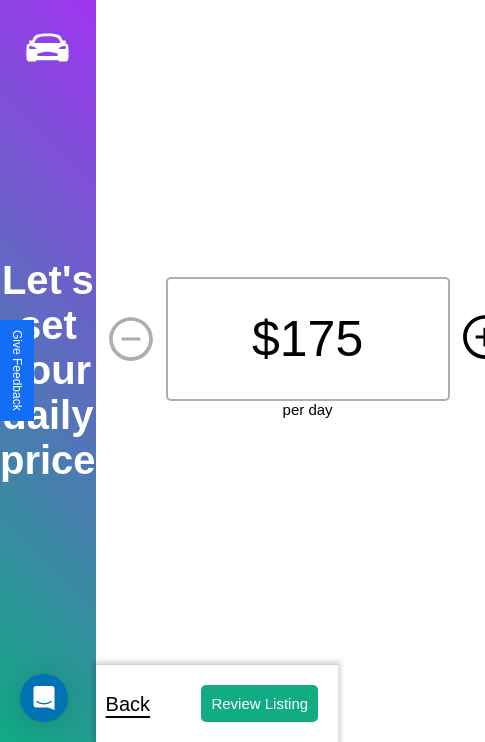 click 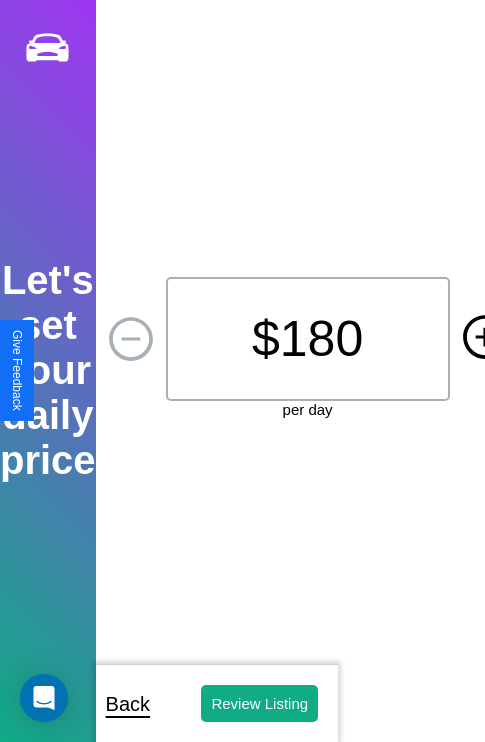 click 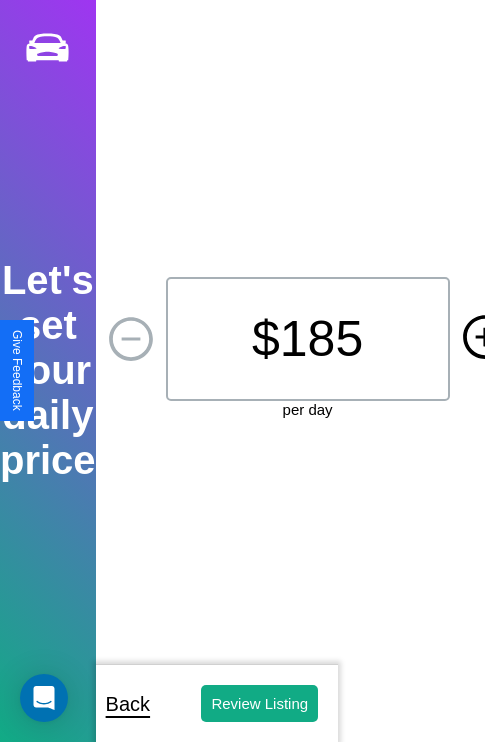 click 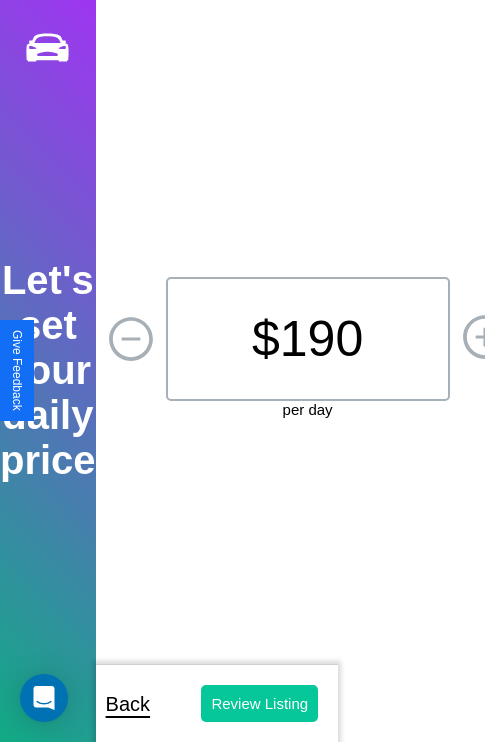 click on "Review Listing" at bounding box center (259, 703) 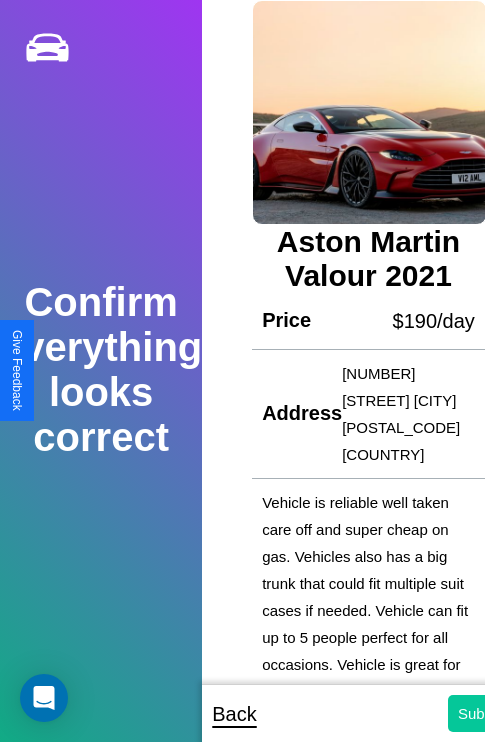 click on "Submit" at bounding box center [481, 713] 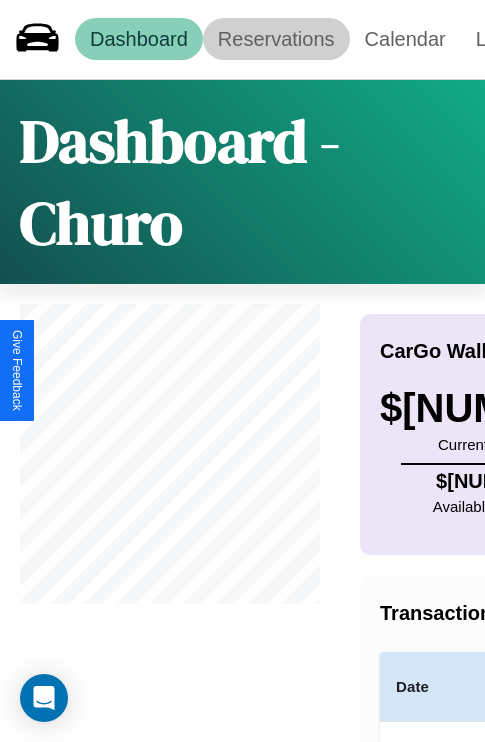 click on "Reservations" at bounding box center [276, 39] 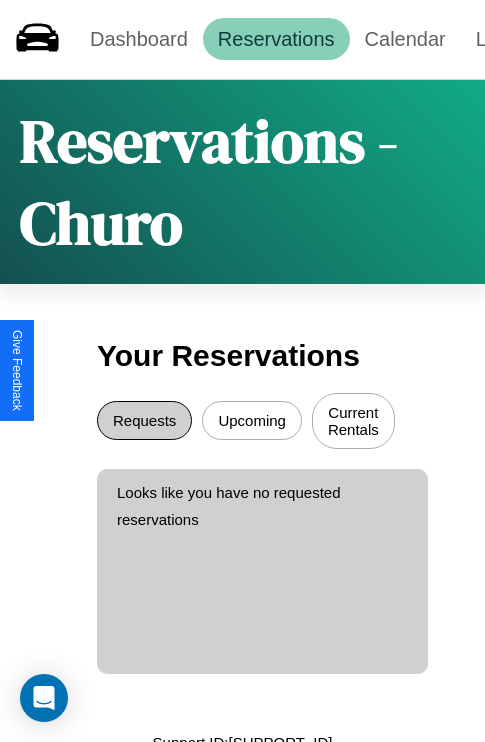 click on "Requests" at bounding box center (144, 420) 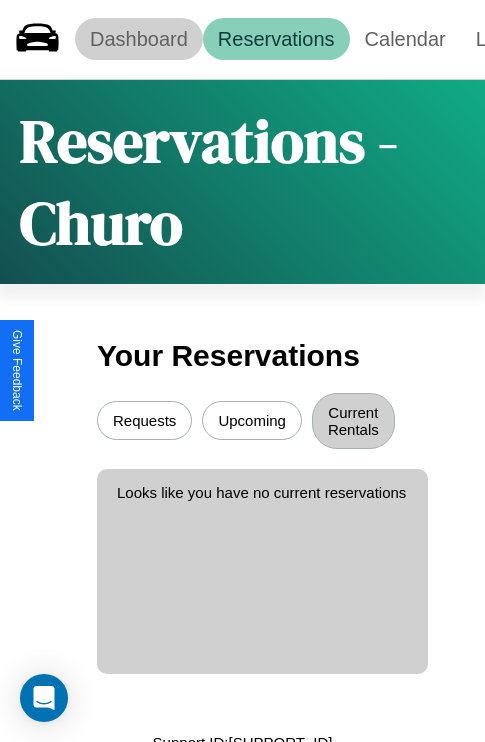 click on "Dashboard" at bounding box center [139, 39] 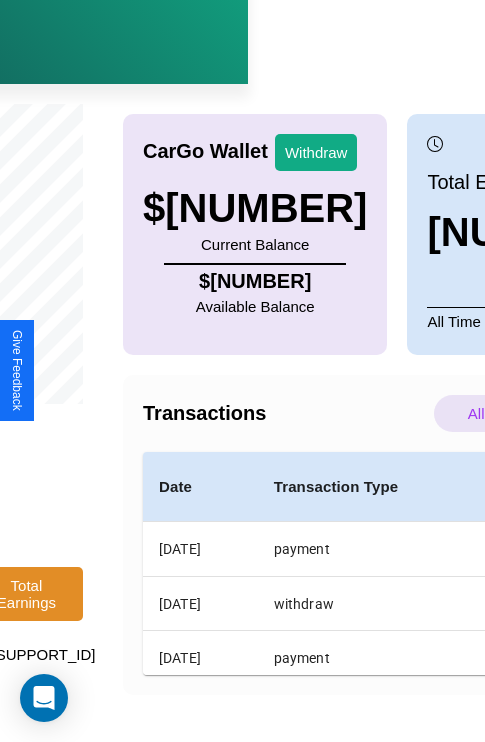 scroll, scrollTop: 233, scrollLeft: 255, axis: both 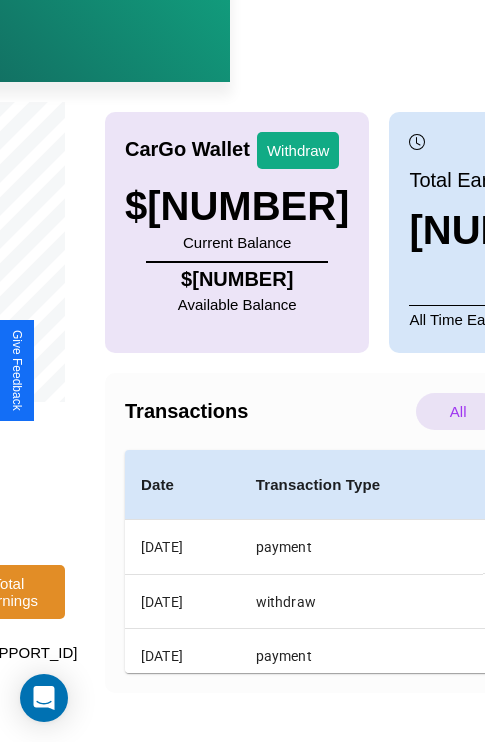 click on "Bank Info" at bounding box center [673, 722] 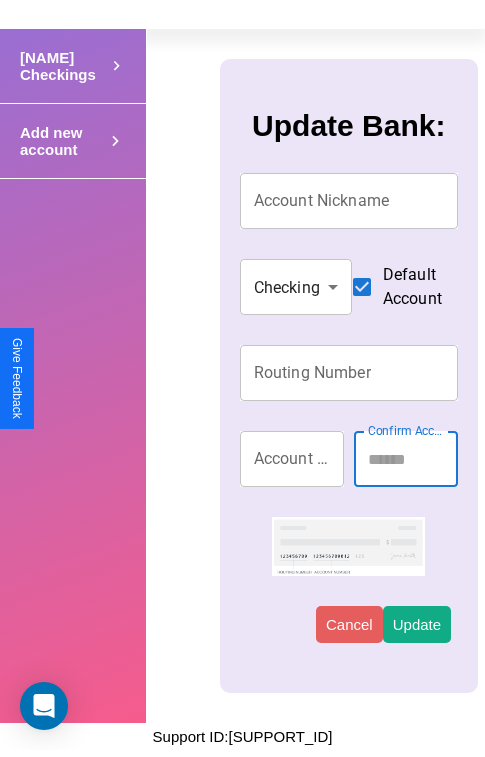 scroll, scrollTop: 0, scrollLeft: 0, axis: both 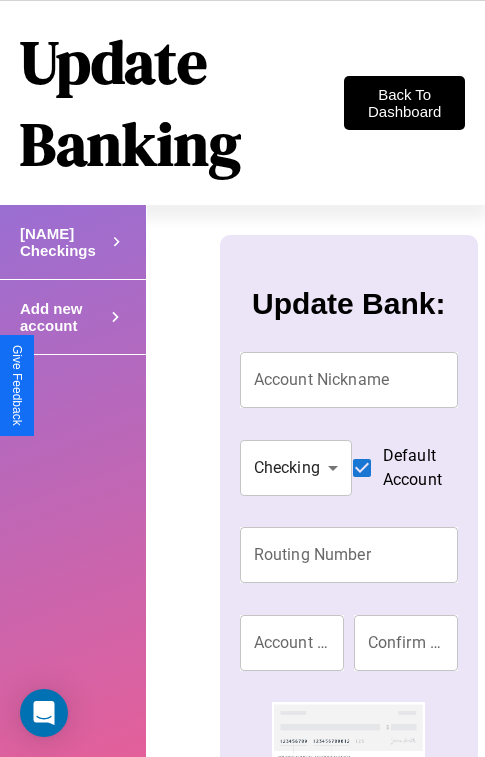 click on "Add new account" at bounding box center (63, 242) 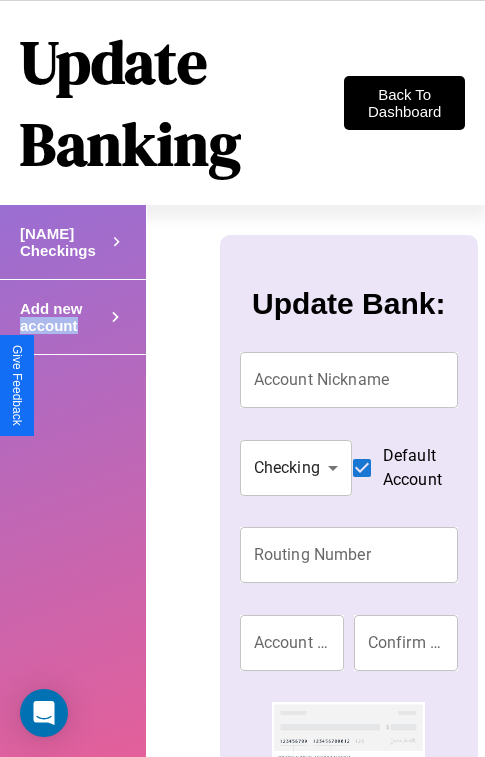click on "Add new account" at bounding box center (63, 242) 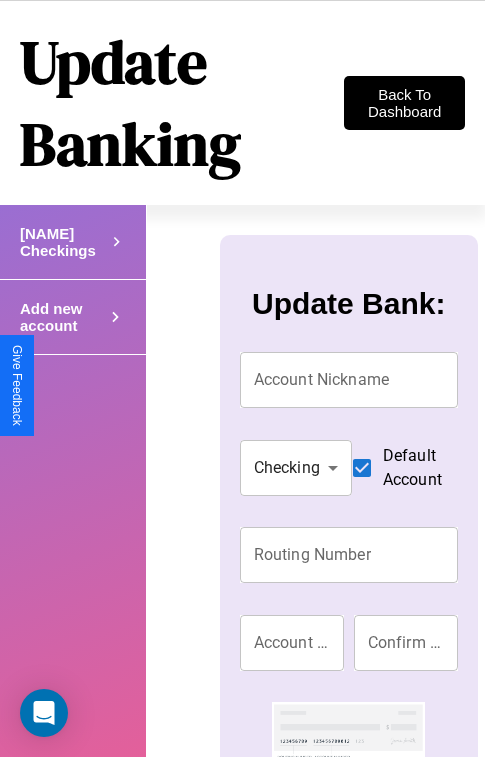 click 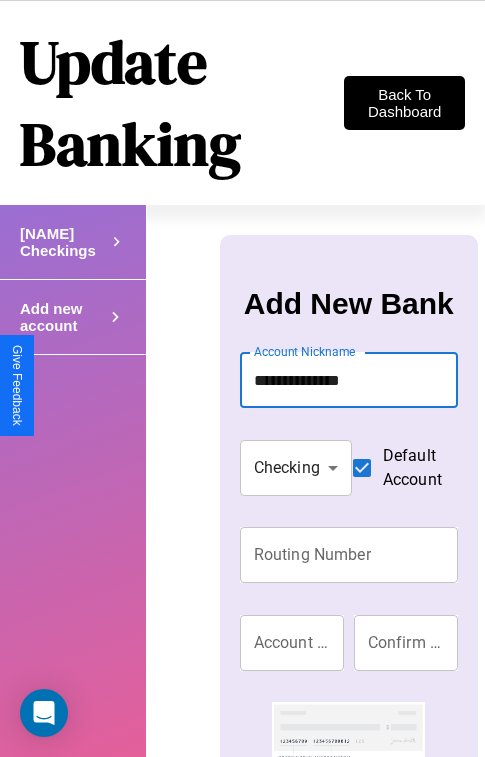 type on "**********" 